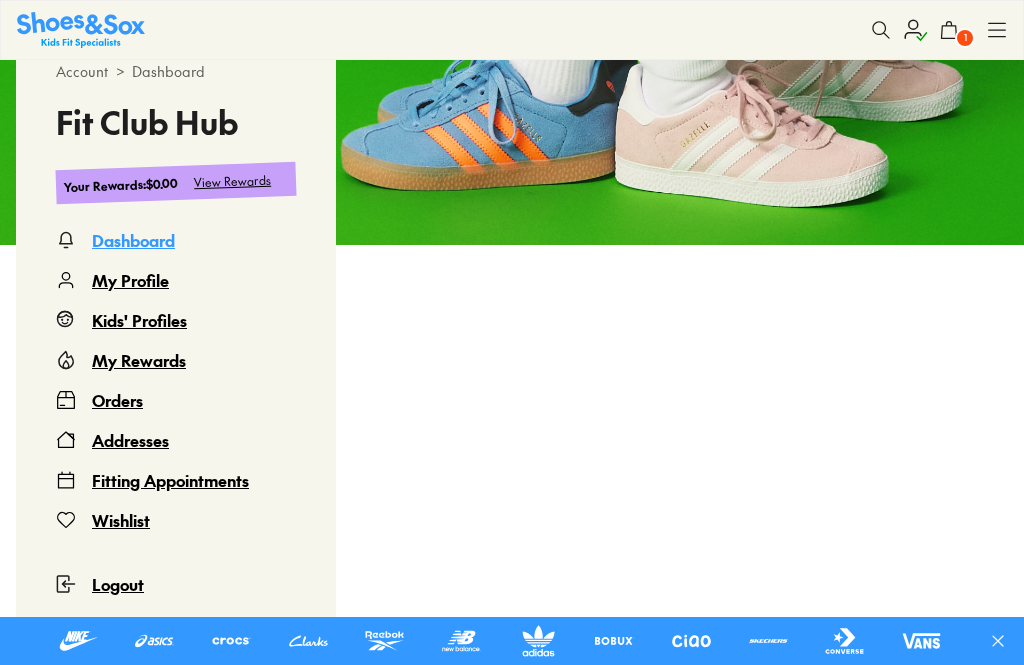 scroll, scrollTop: 239, scrollLeft: 0, axis: vertical 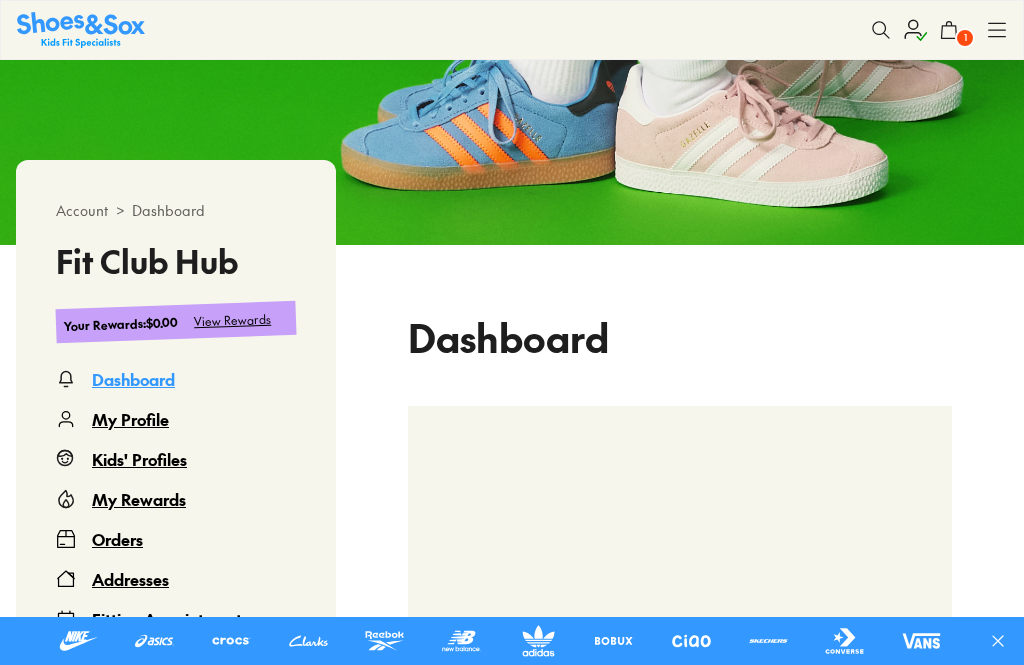 click on "My Profile" at bounding box center [130, 419] 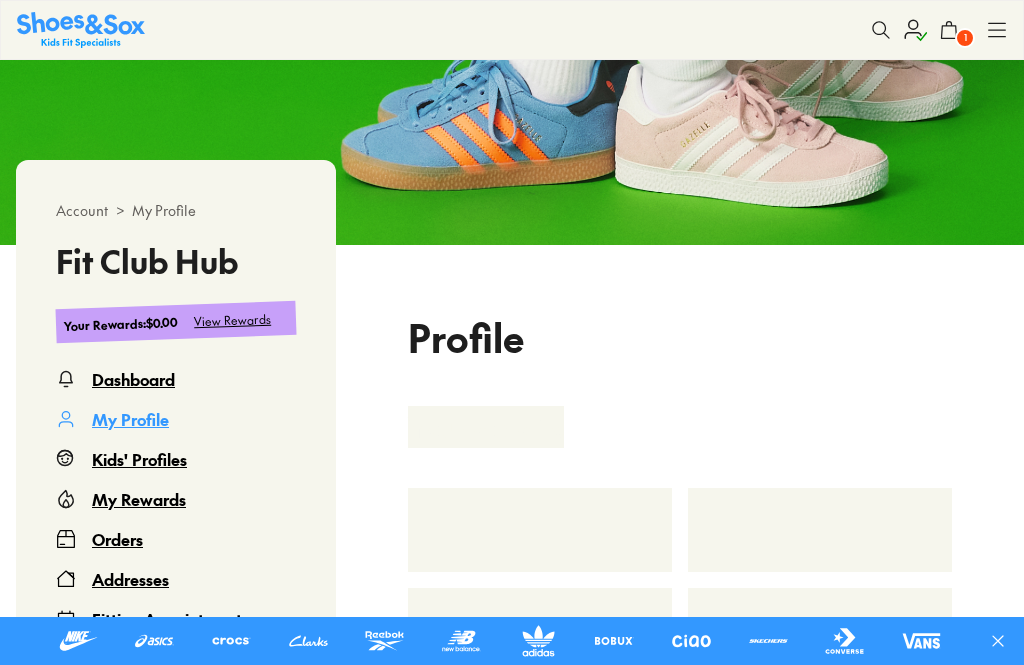 scroll, scrollTop: 100, scrollLeft: 0, axis: vertical 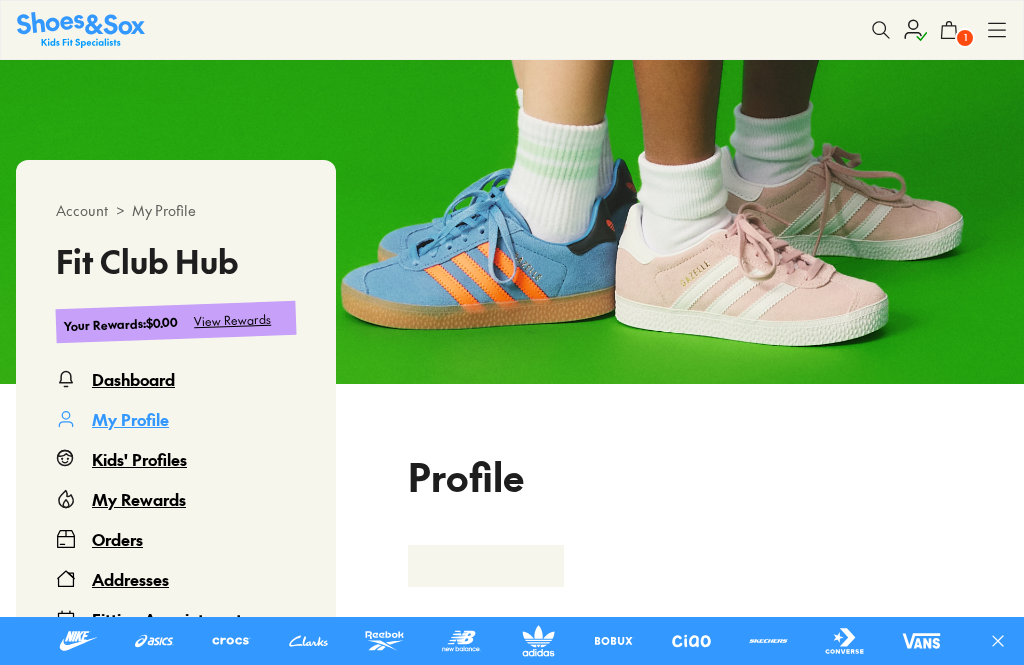 select 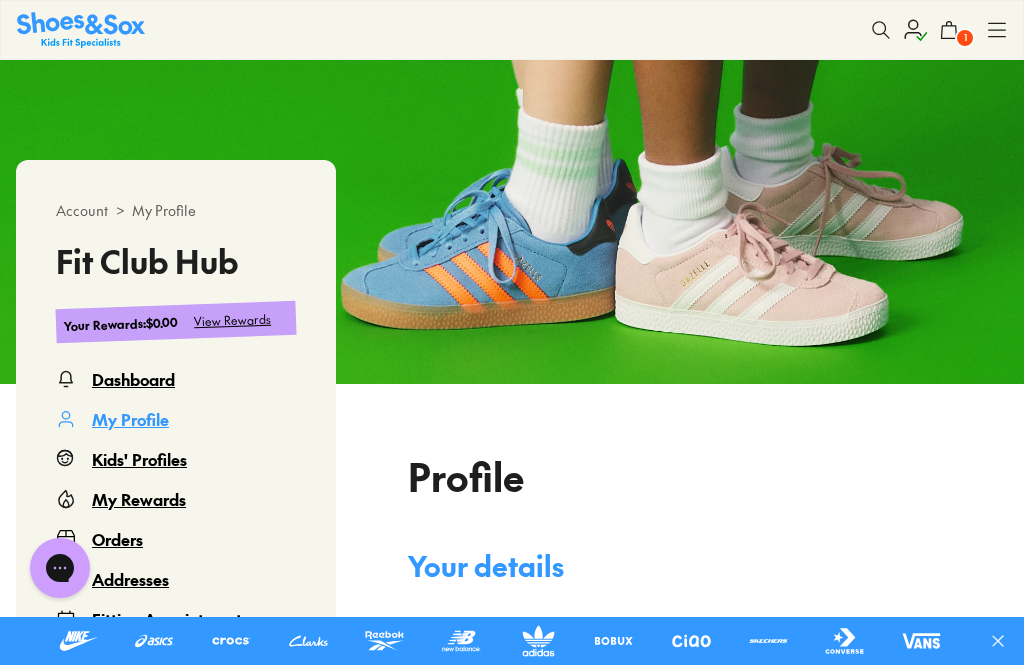 scroll, scrollTop: 0, scrollLeft: 0, axis: both 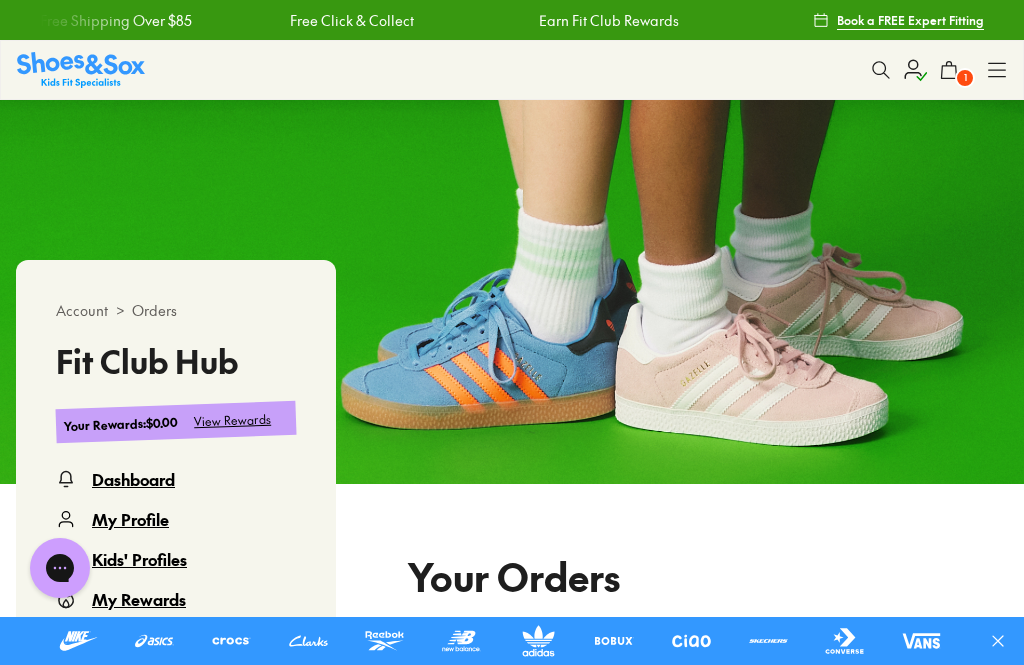 click on "1" 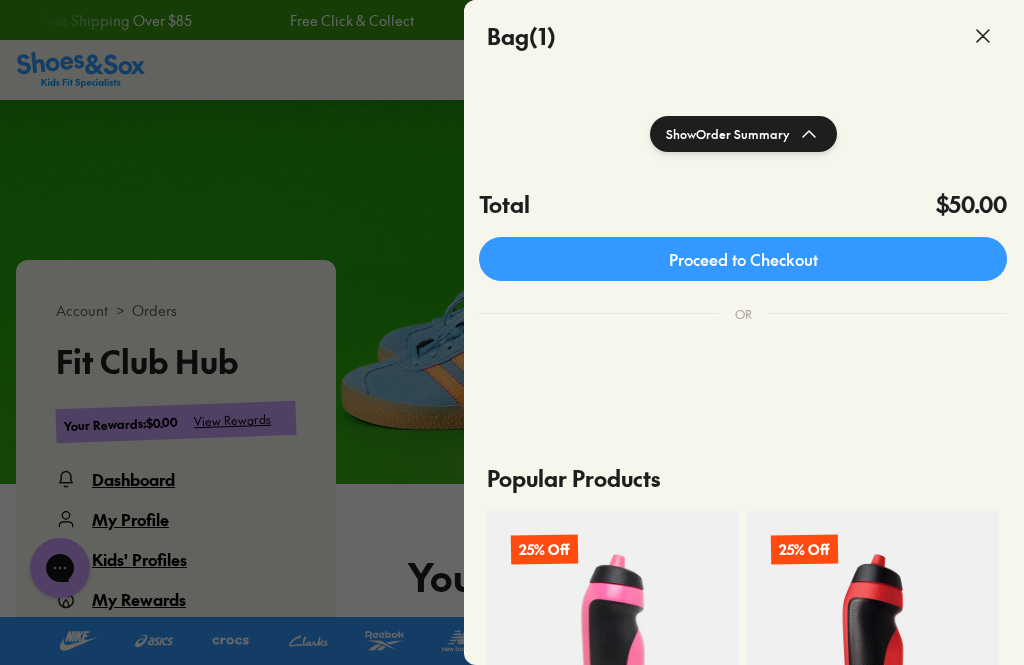 scroll, scrollTop: 327, scrollLeft: 1, axis: both 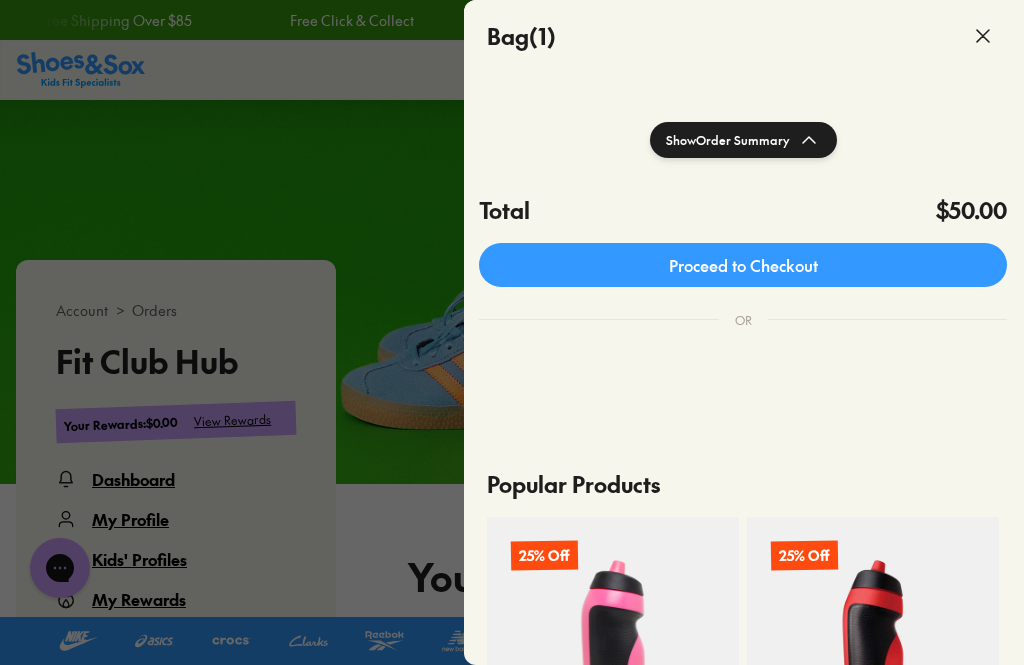 click on "Proceed to Checkout" 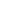 scroll, scrollTop: 0, scrollLeft: 0, axis: both 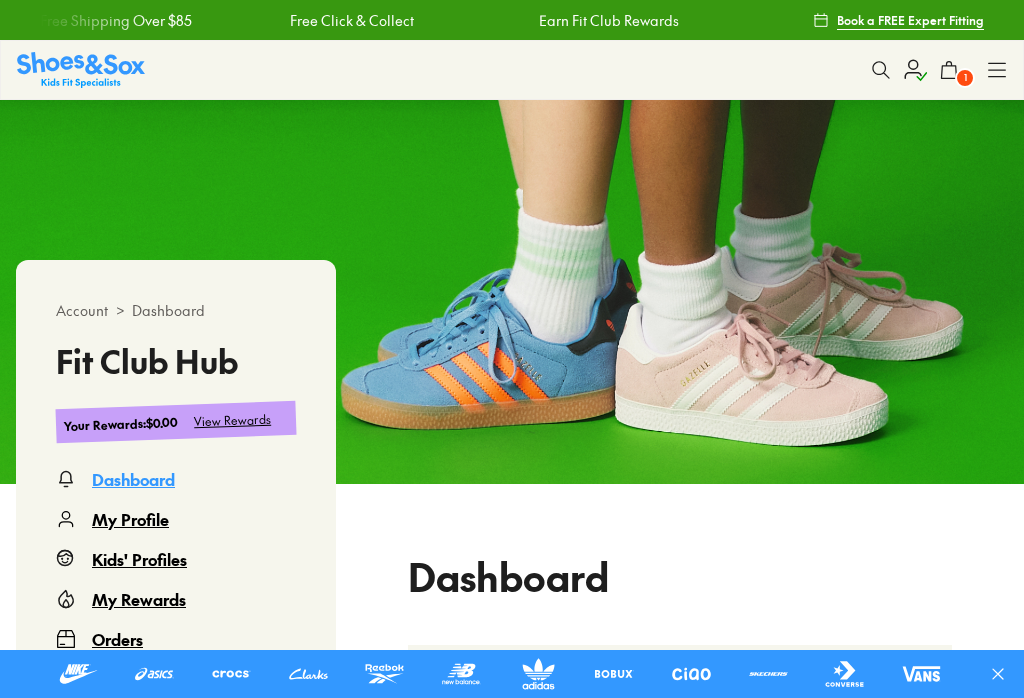 click on "View Rewards" at bounding box center (233, 420) 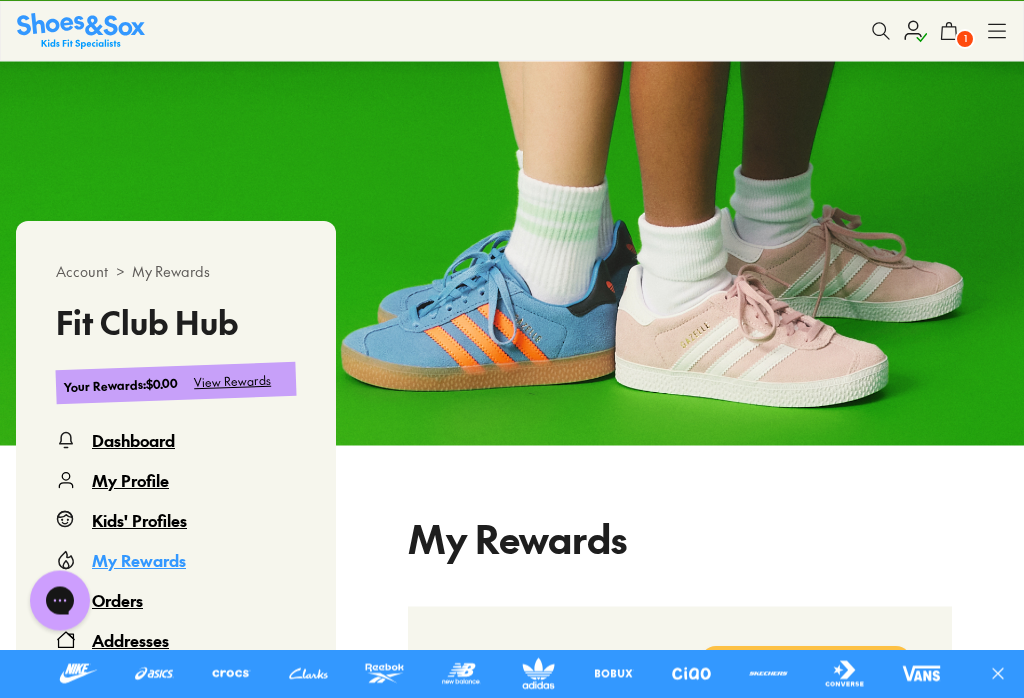 scroll, scrollTop: 0, scrollLeft: 0, axis: both 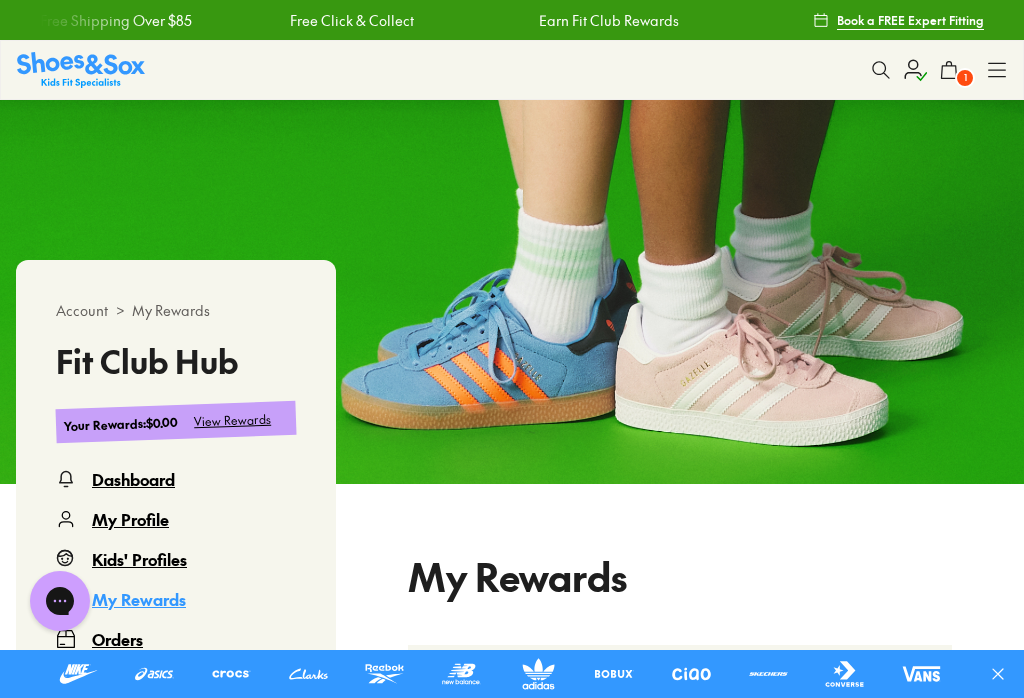 click on "1" 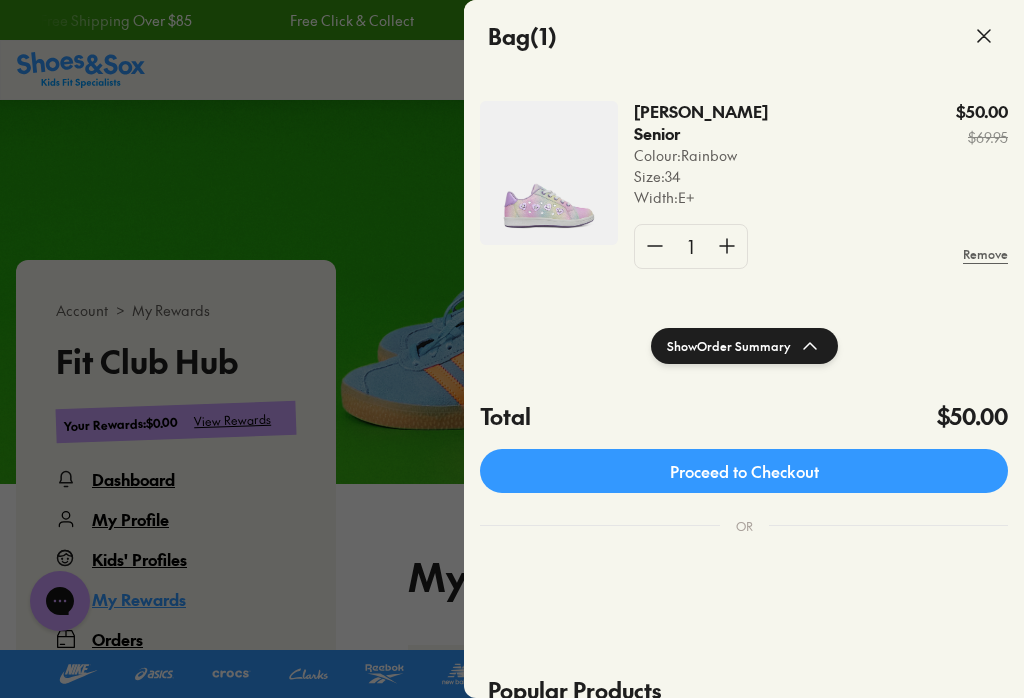 scroll, scrollTop: 122, scrollLeft: 0, axis: vertical 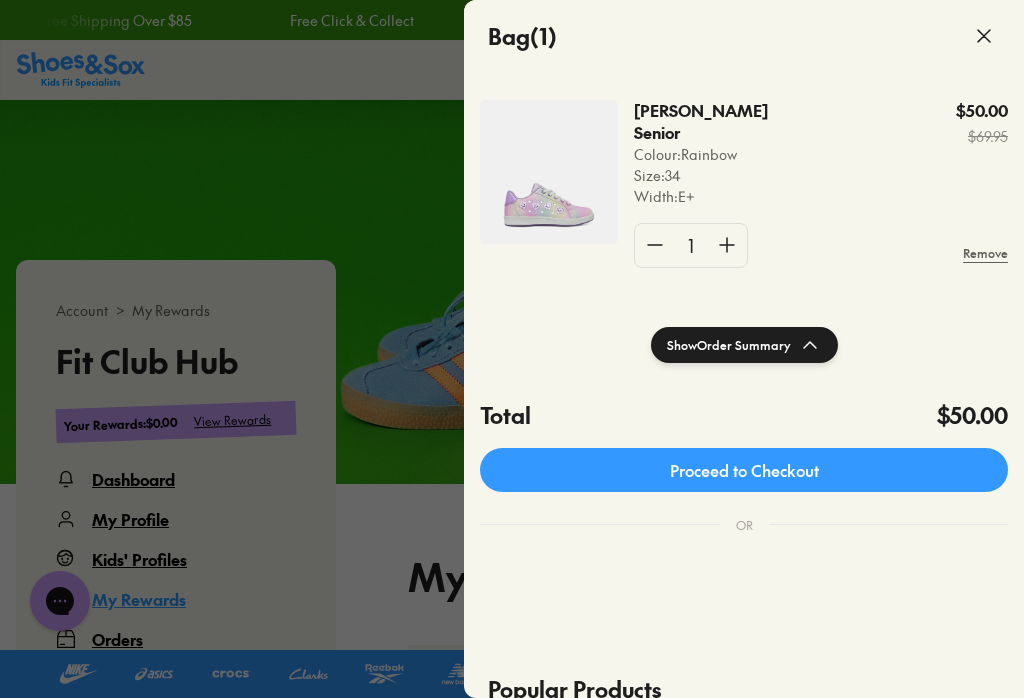 click on "Proceed to Checkout" 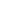 scroll, scrollTop: 0, scrollLeft: 0, axis: both 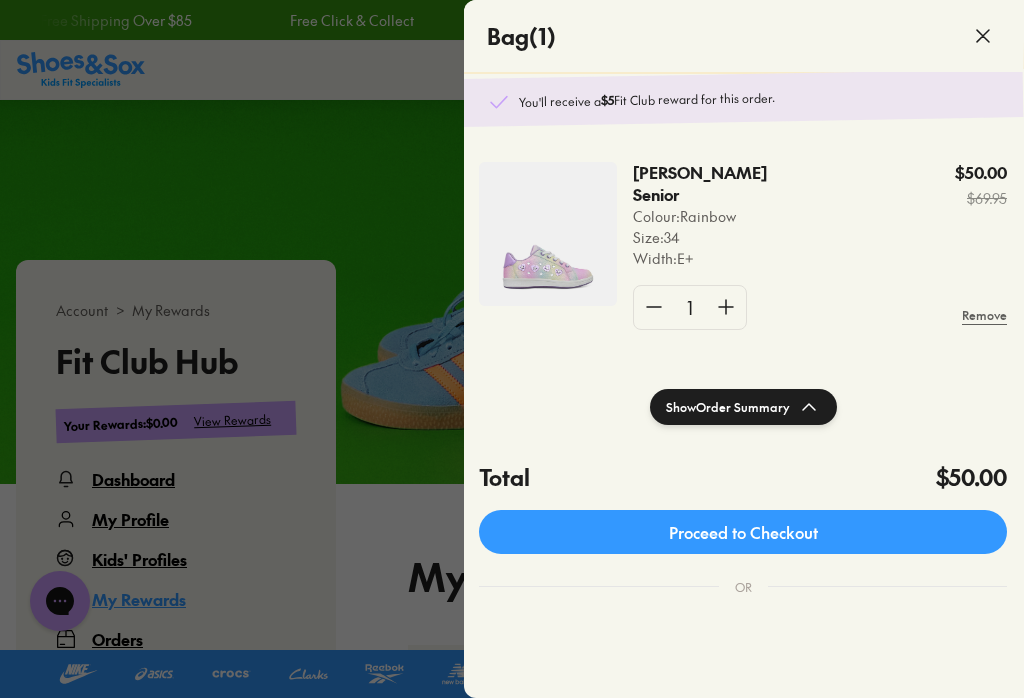 click 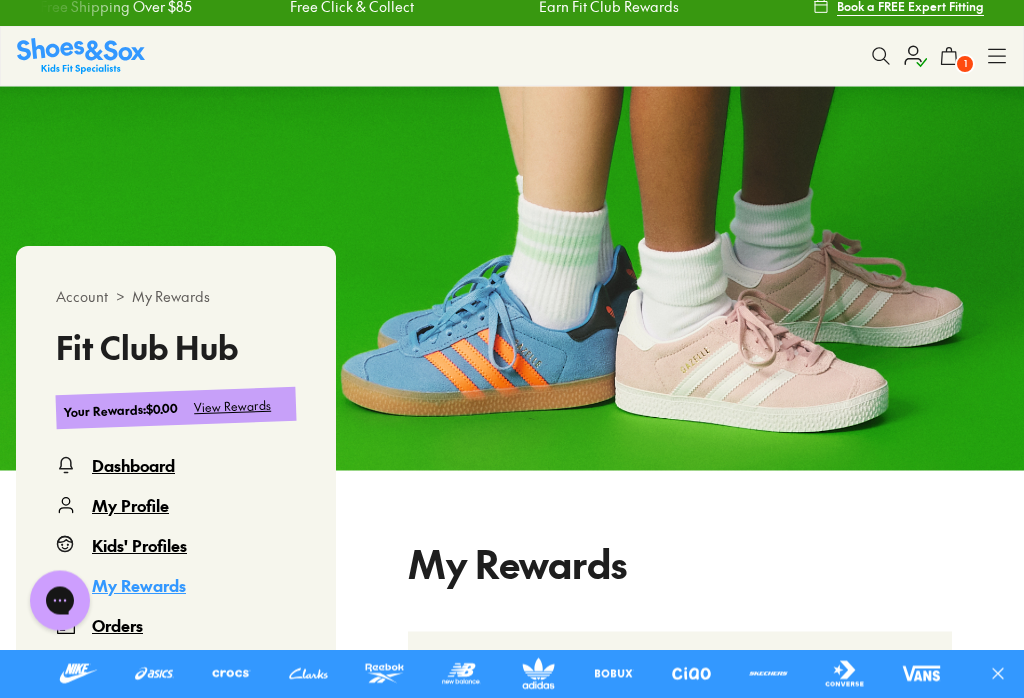 scroll, scrollTop: 0, scrollLeft: 0, axis: both 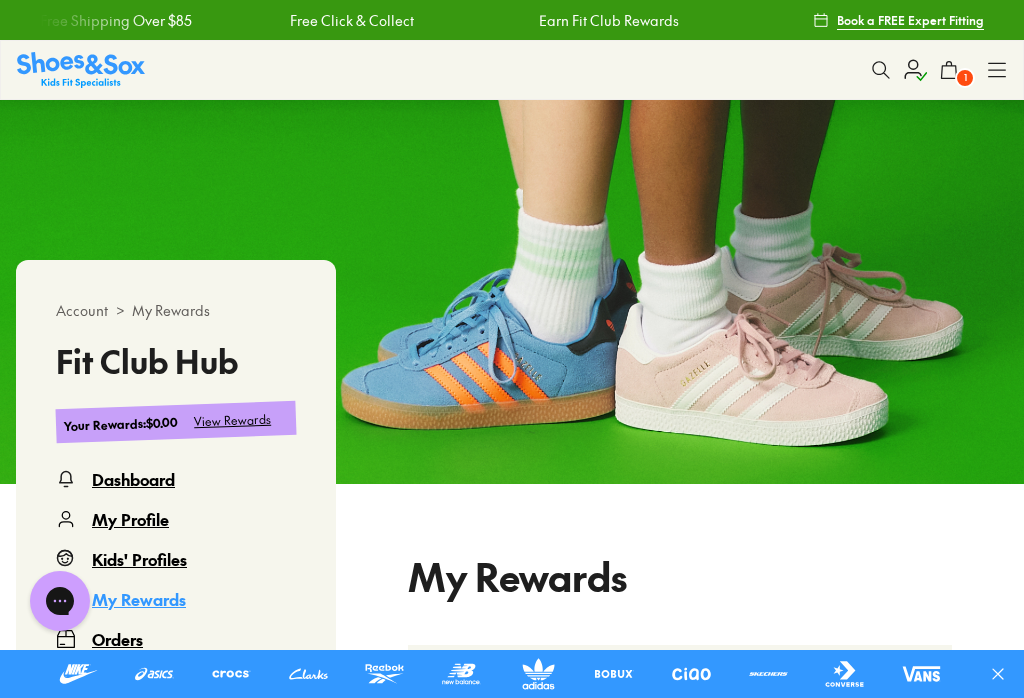 click 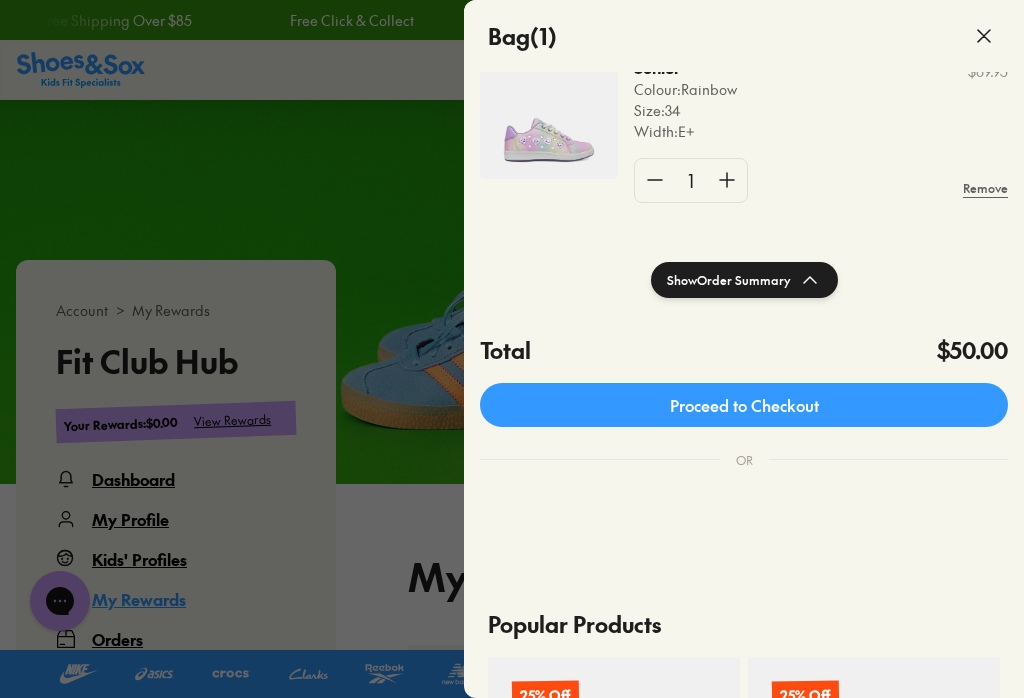 scroll, scrollTop: 188, scrollLeft: 0, axis: vertical 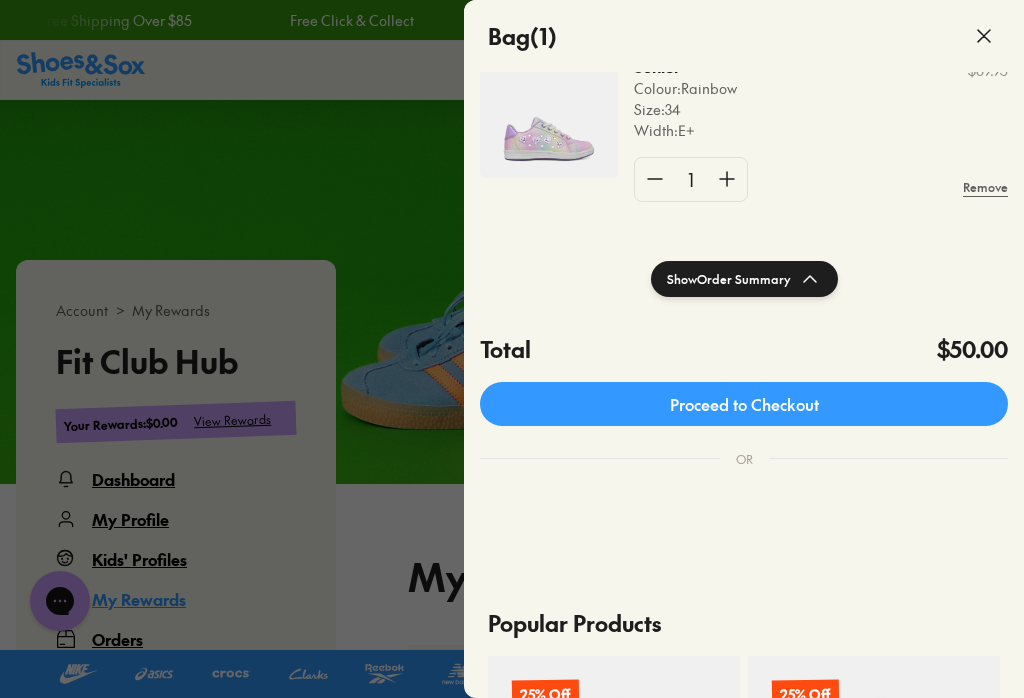 click on "Proceed to Checkout" 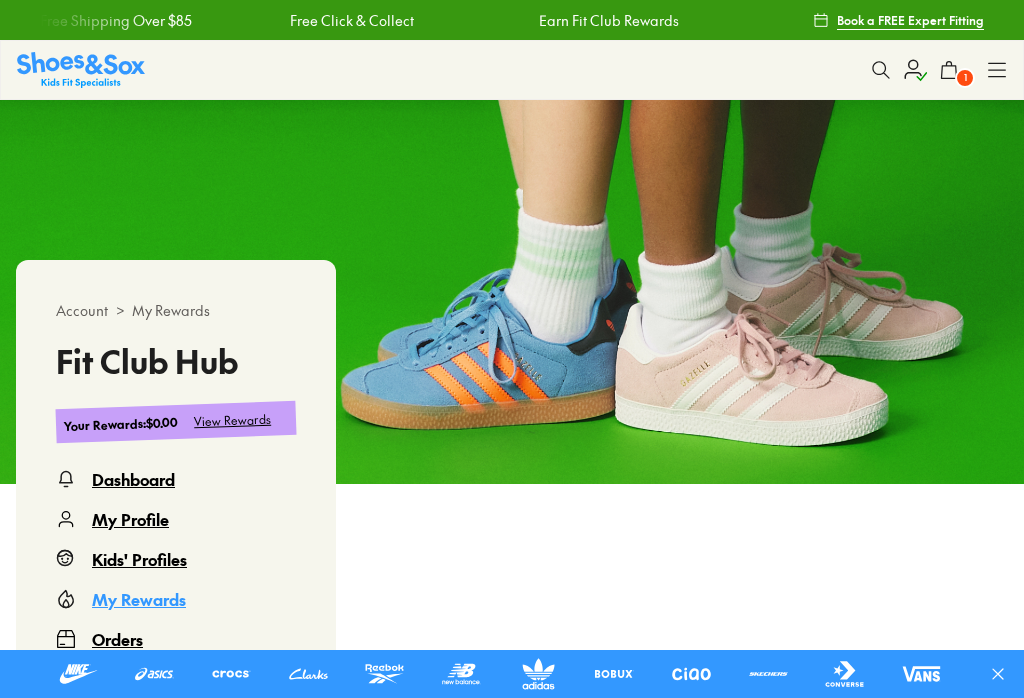 scroll, scrollTop: 0, scrollLeft: 0, axis: both 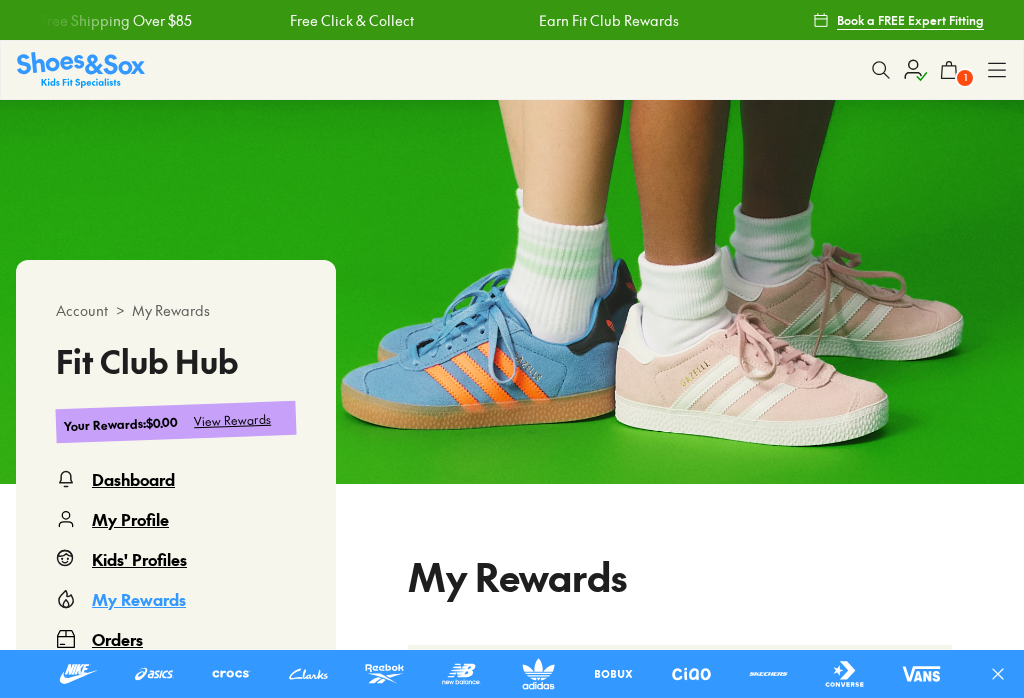 click on "1" 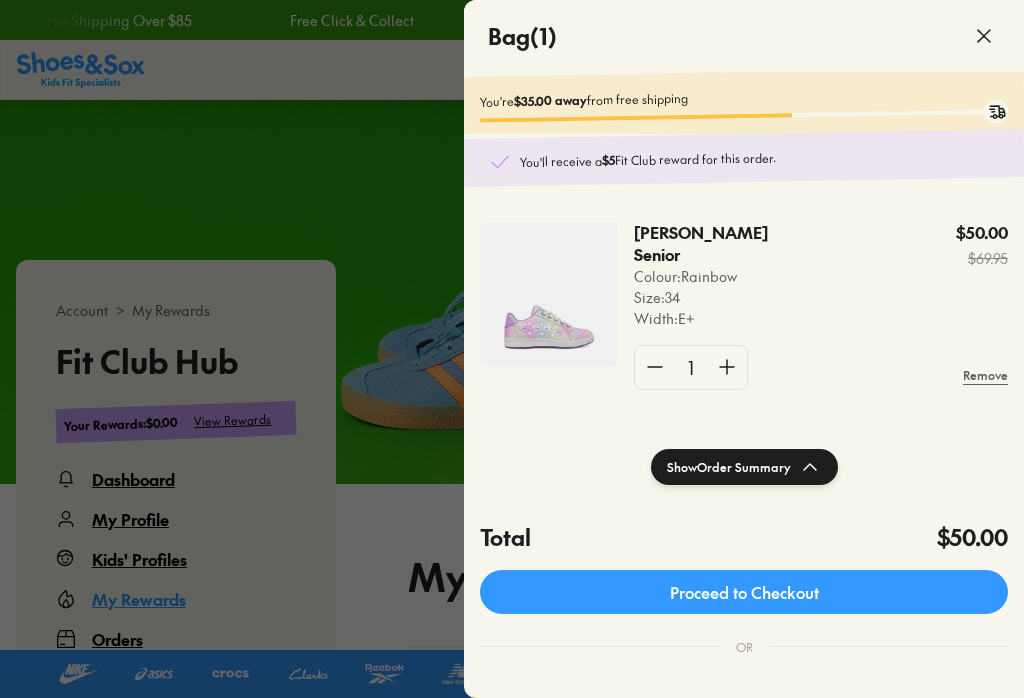 click 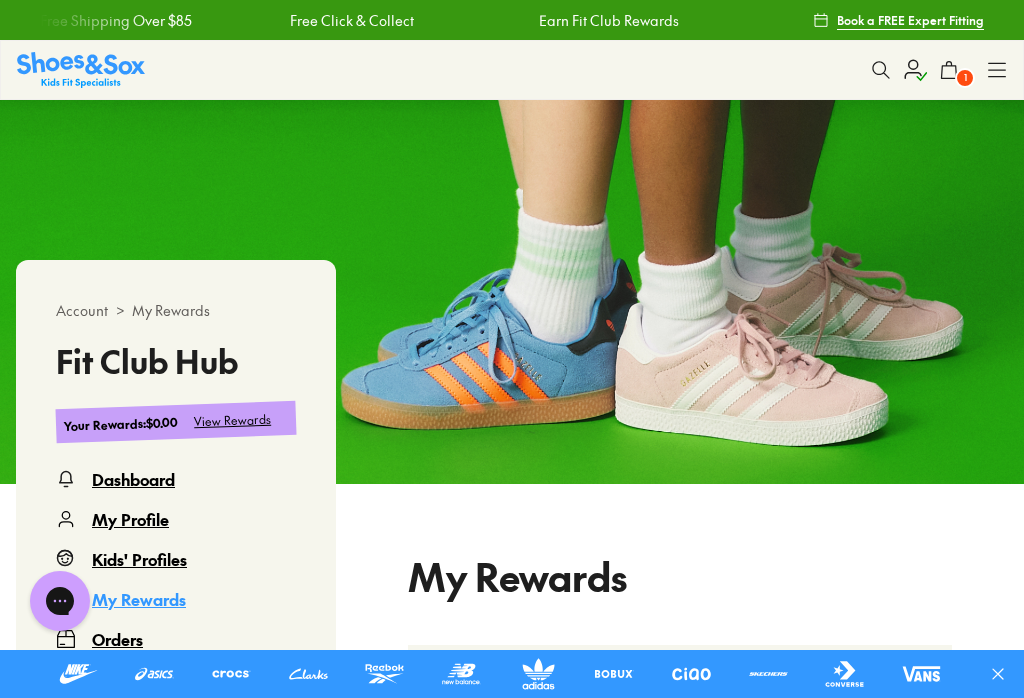 scroll, scrollTop: 0, scrollLeft: 0, axis: both 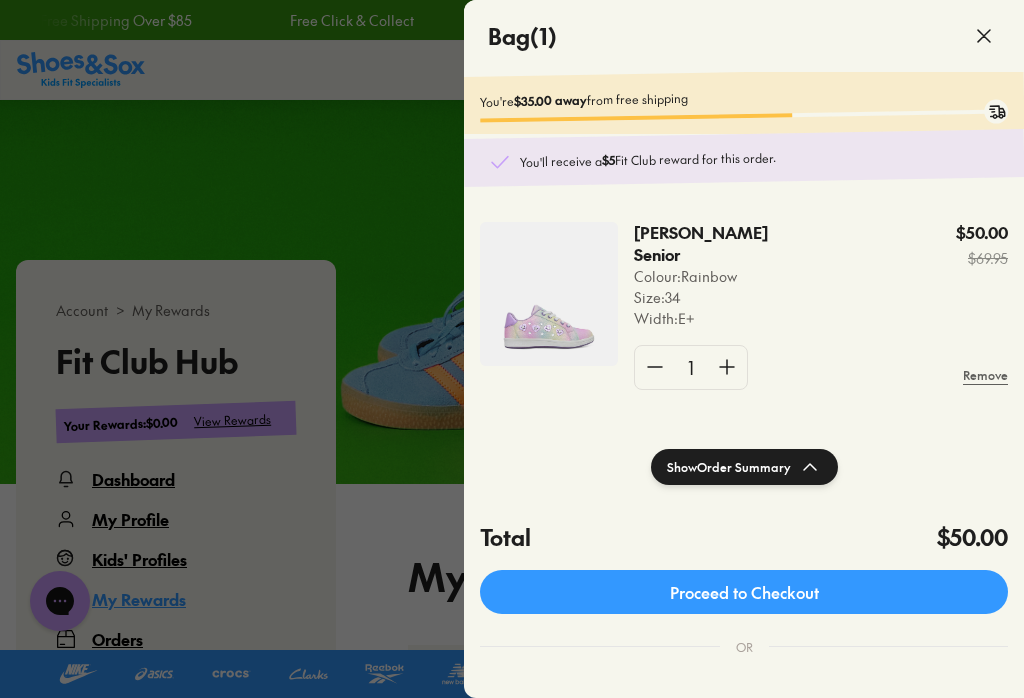 click on "1 Remove" 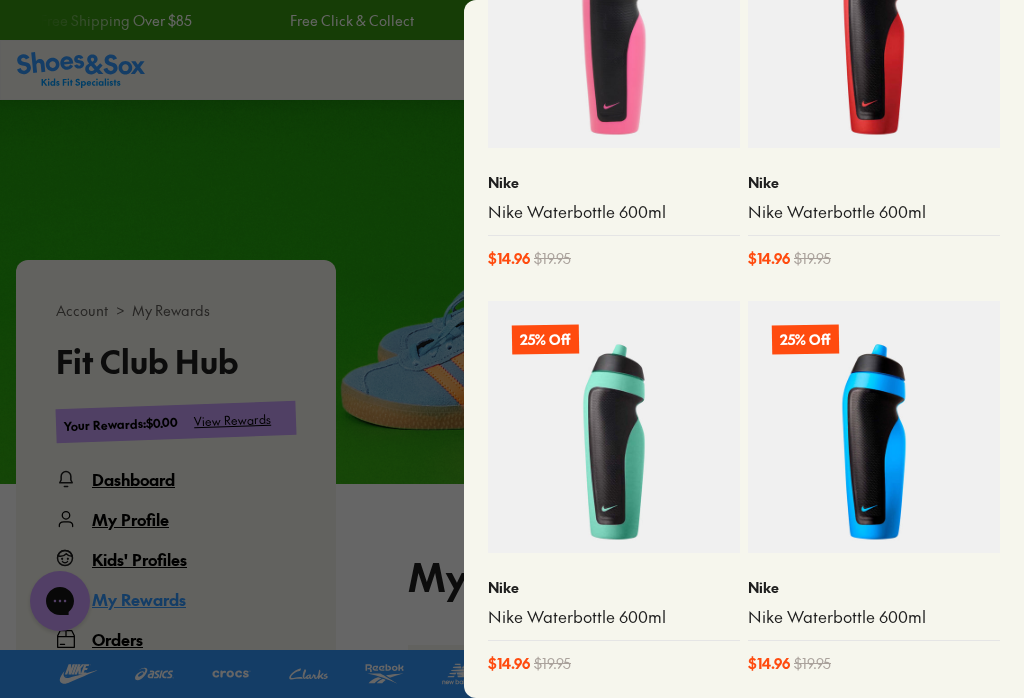 scroll, scrollTop: 1188, scrollLeft: 0, axis: vertical 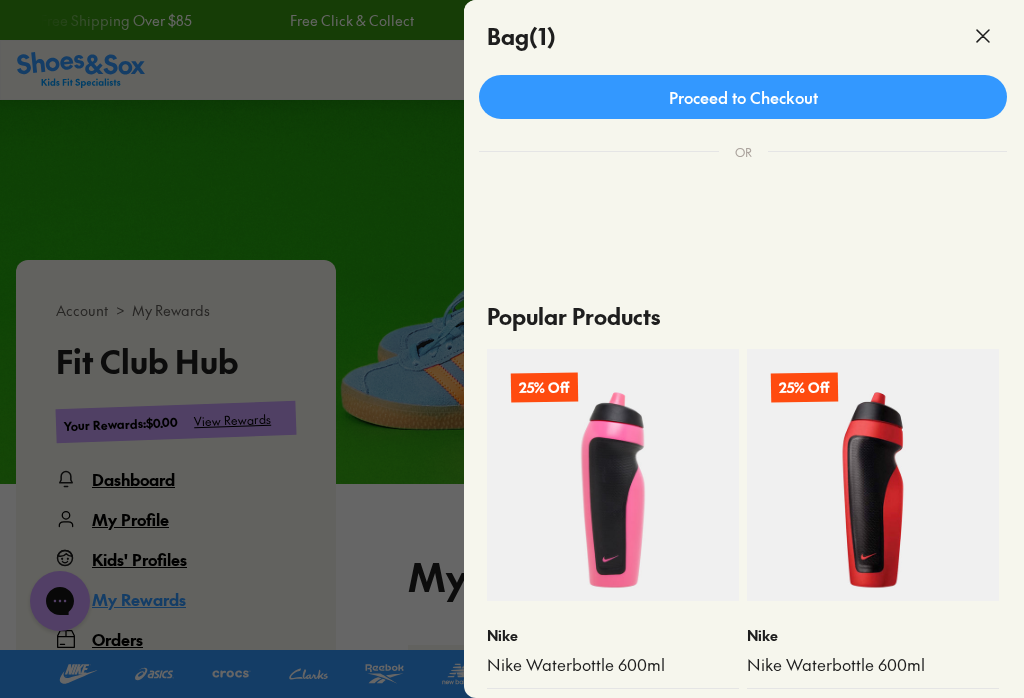 click 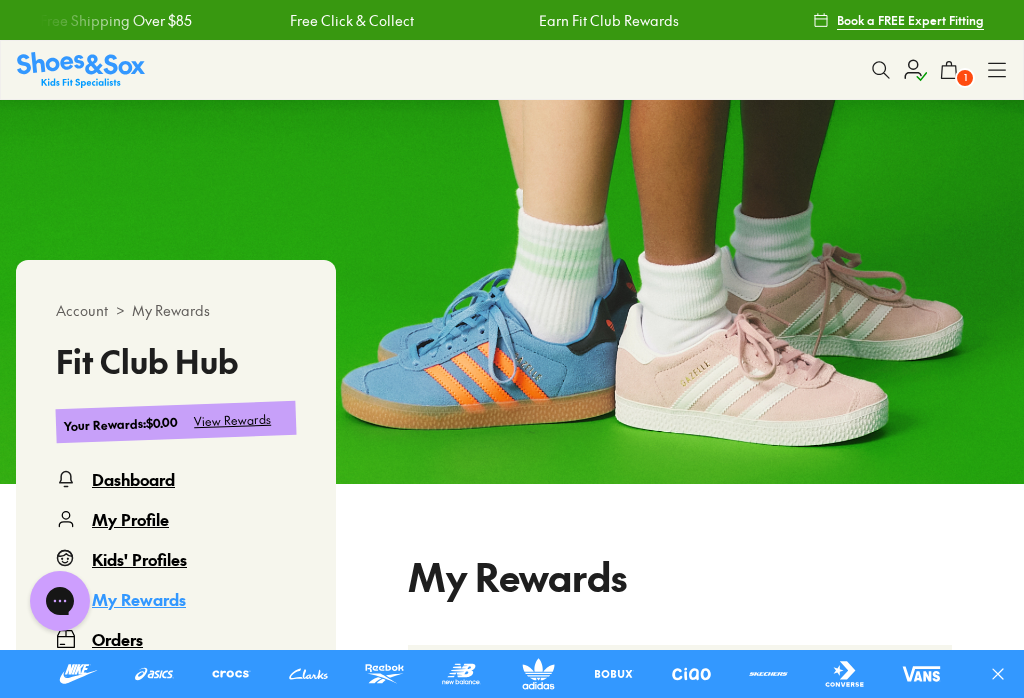 scroll, scrollTop: 522, scrollLeft: 1, axis: both 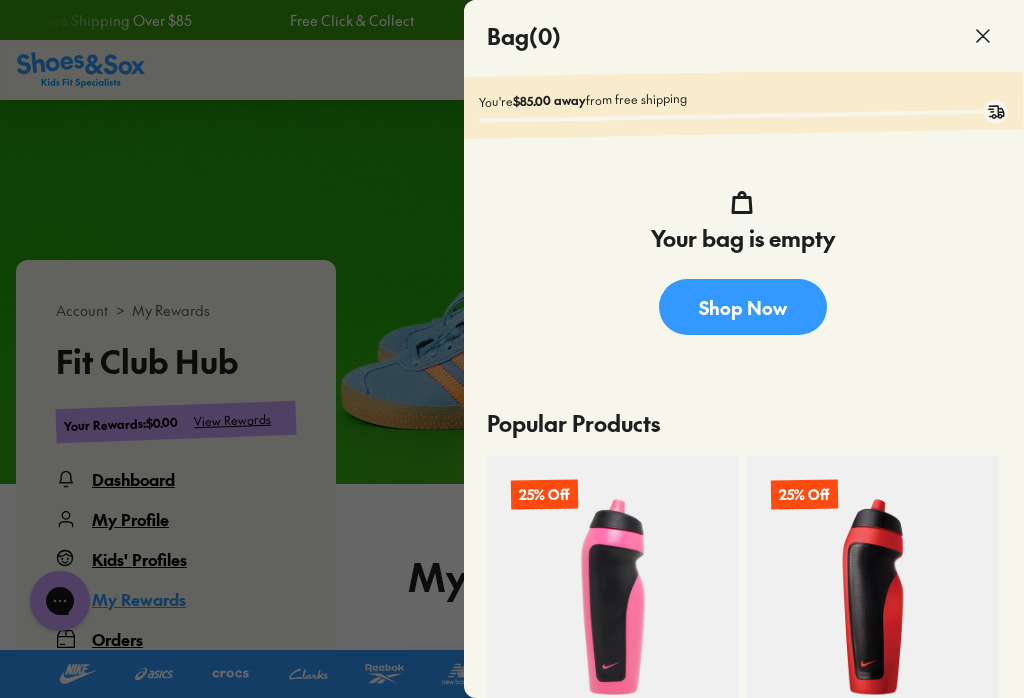 click 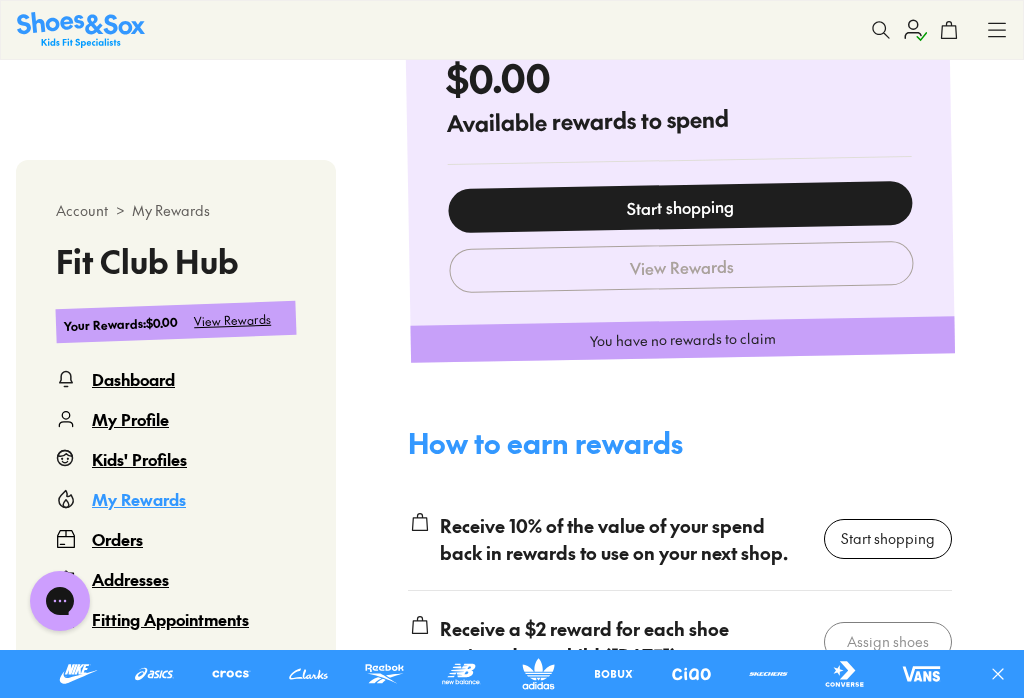 scroll, scrollTop: 988, scrollLeft: 0, axis: vertical 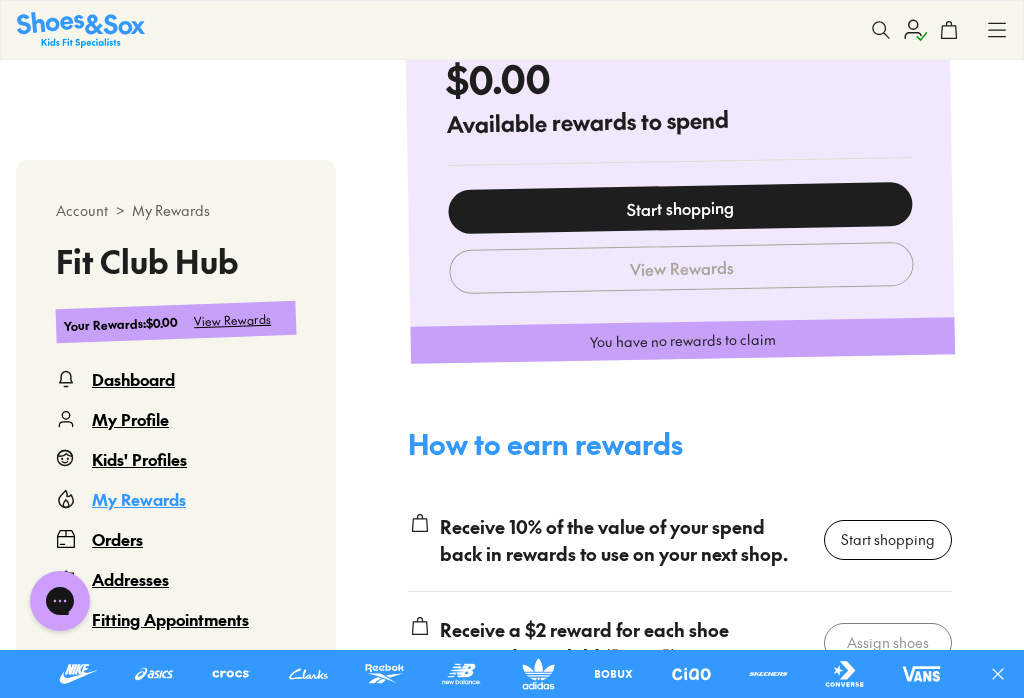 click on "Orders" at bounding box center [117, 539] 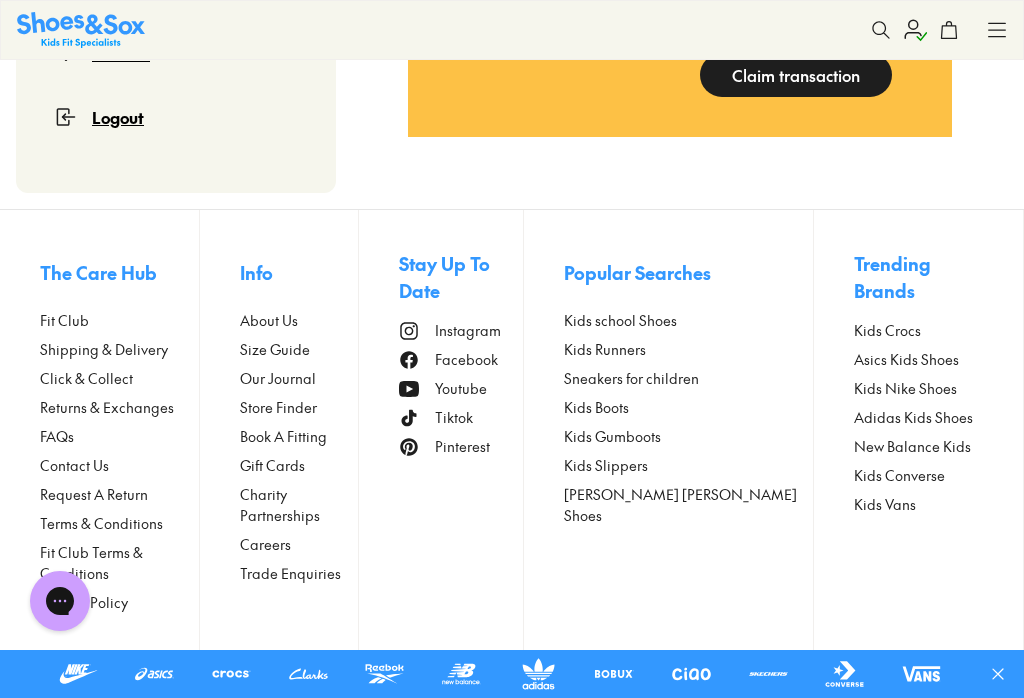 scroll, scrollTop: 1013, scrollLeft: 0, axis: vertical 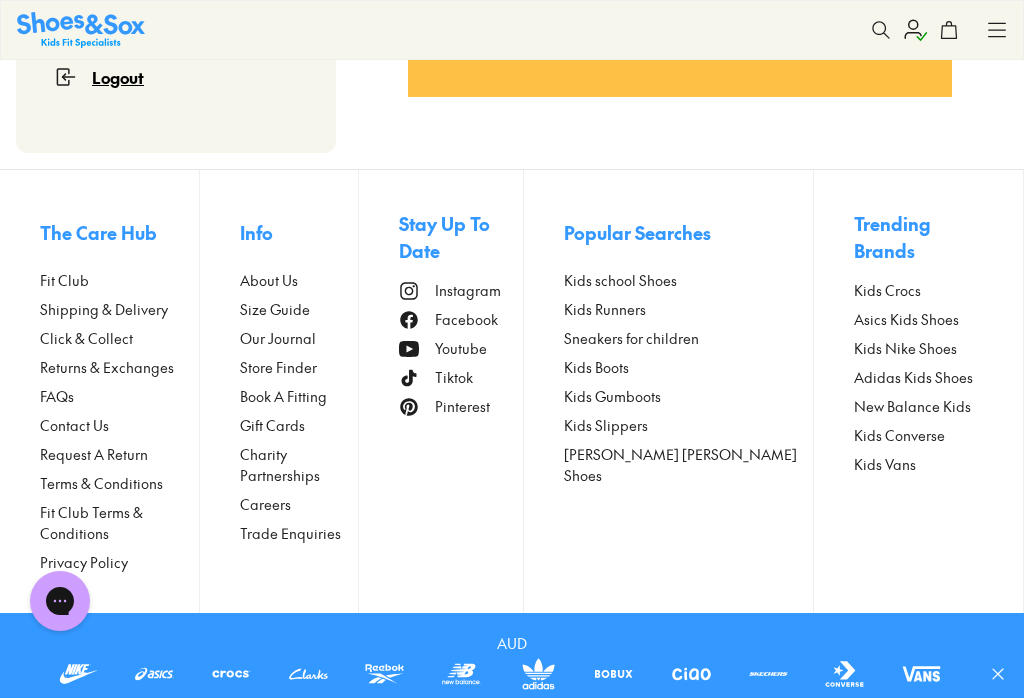 click on "Sneakers for children" at bounding box center (631, 338) 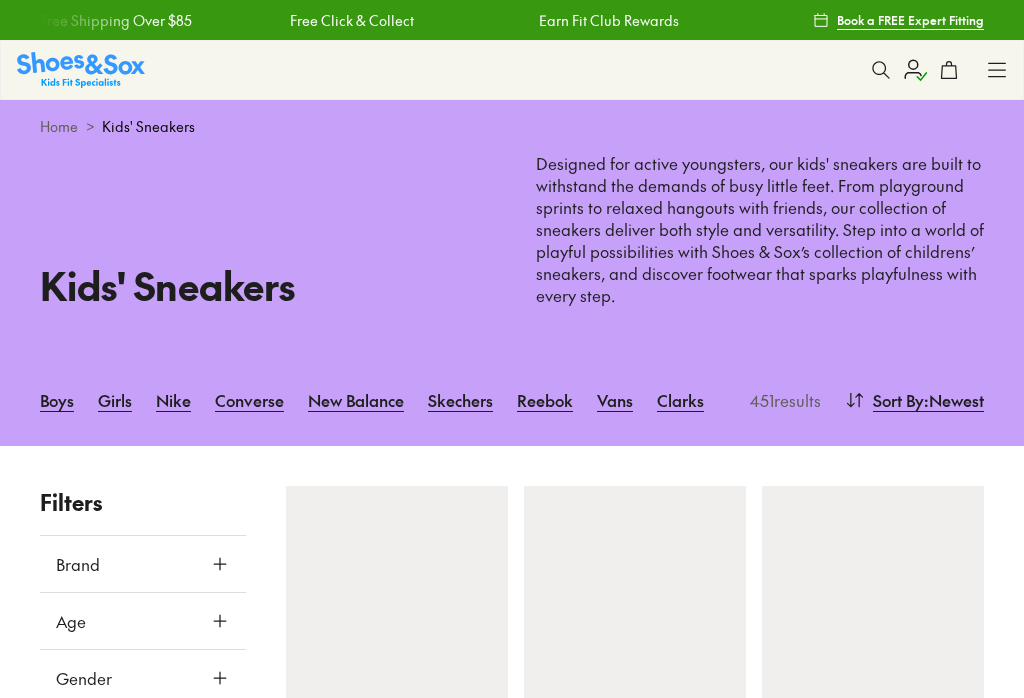 scroll, scrollTop: 310, scrollLeft: 0, axis: vertical 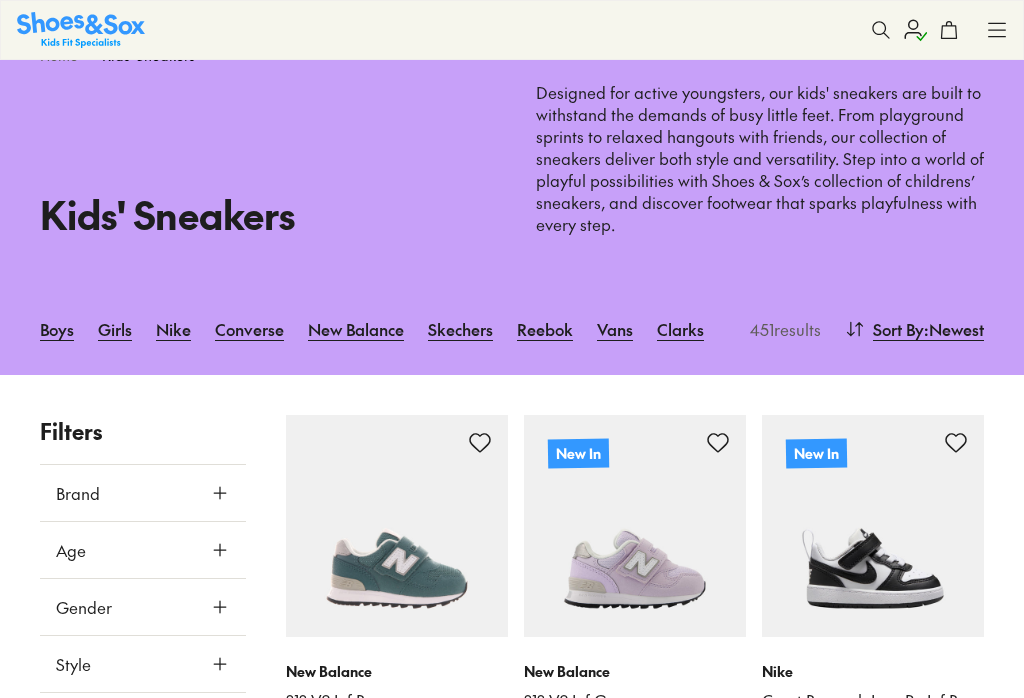 click on "Girls" at bounding box center (115, 329) 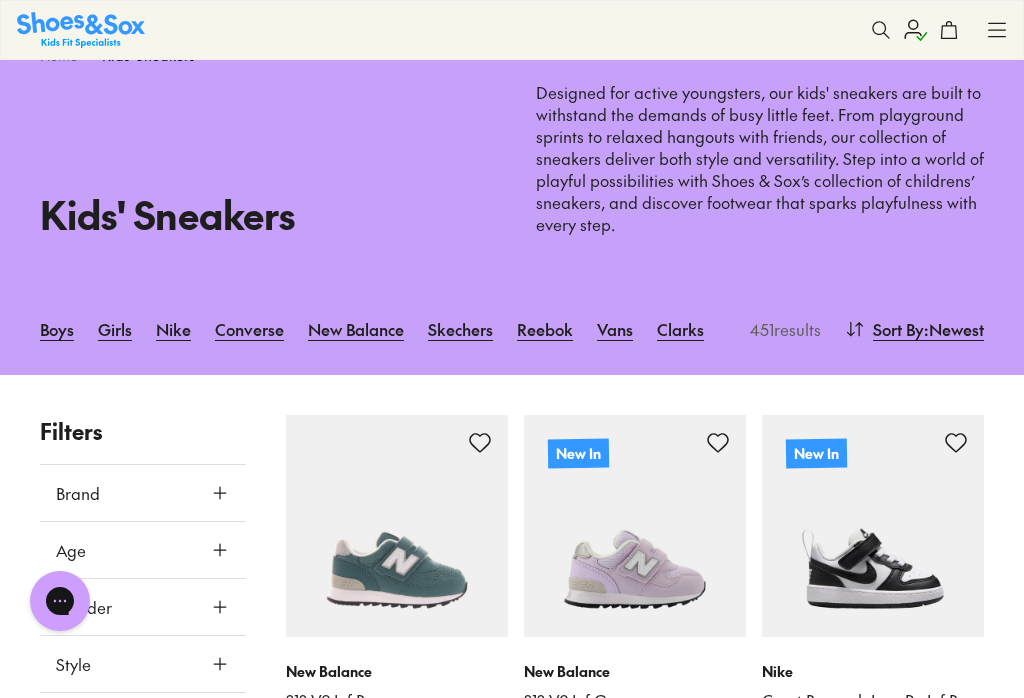scroll, scrollTop: 0, scrollLeft: 0, axis: both 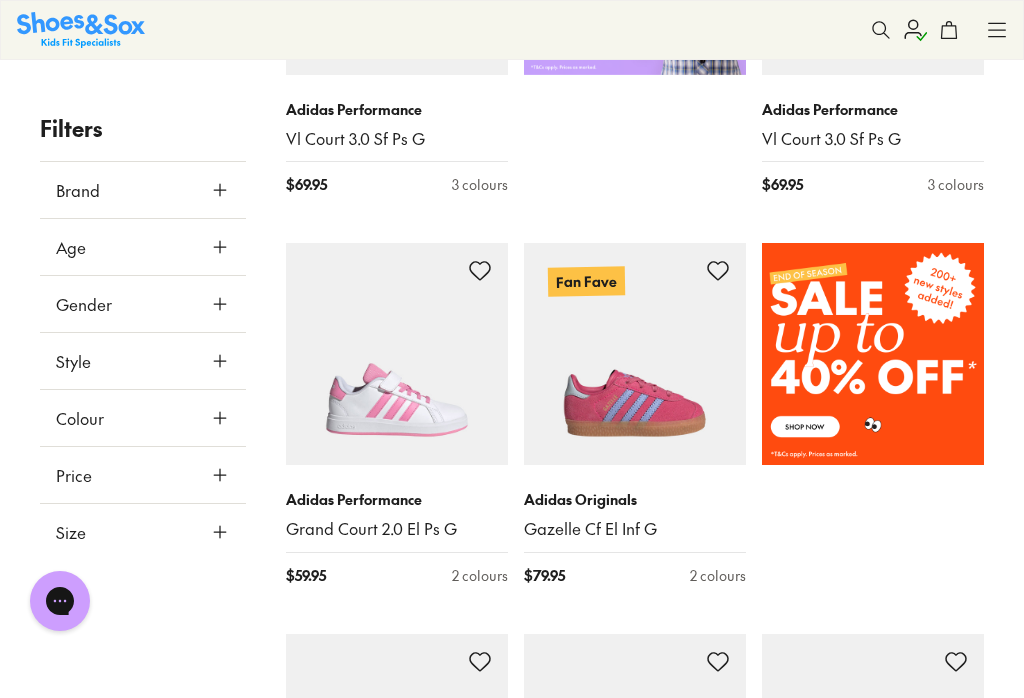 click at bounding box center [873, 354] 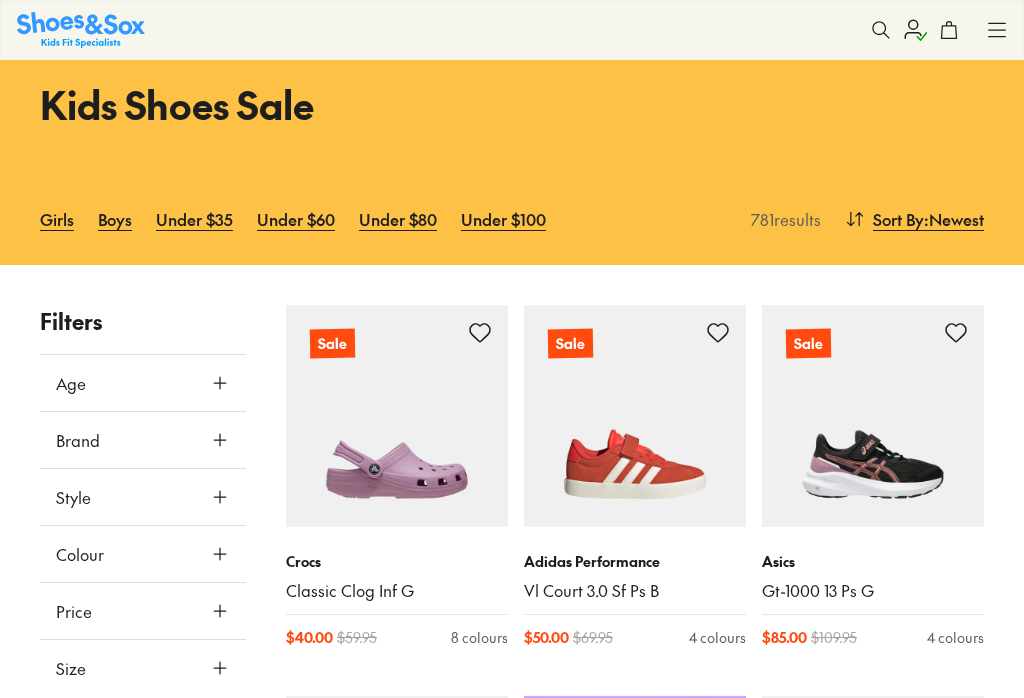 scroll, scrollTop: 77, scrollLeft: 0, axis: vertical 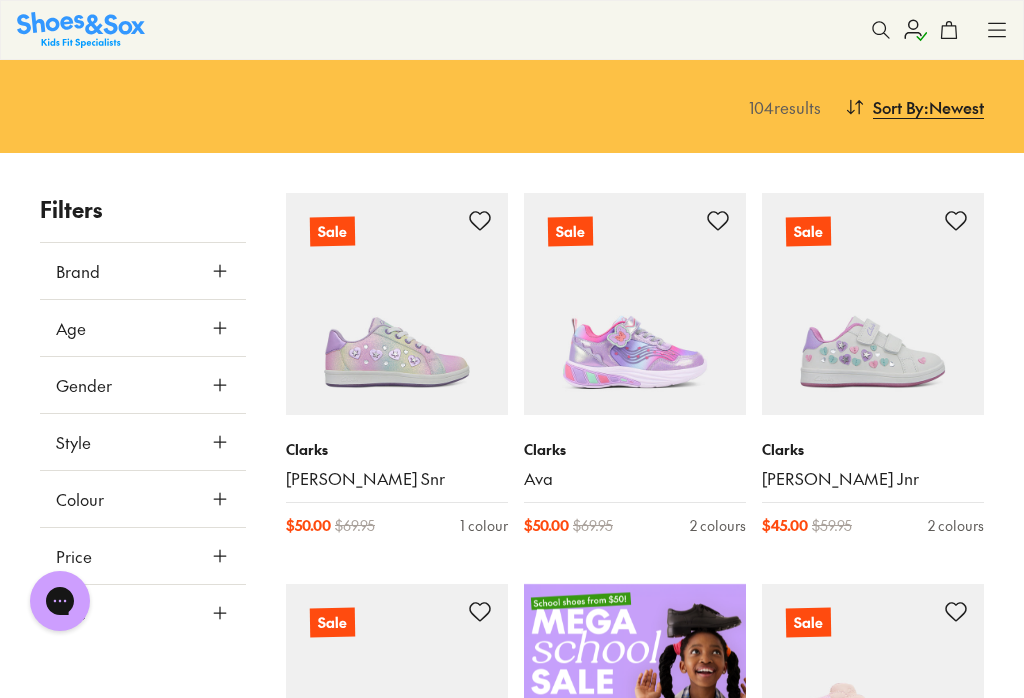 click at bounding box center [397, 304] 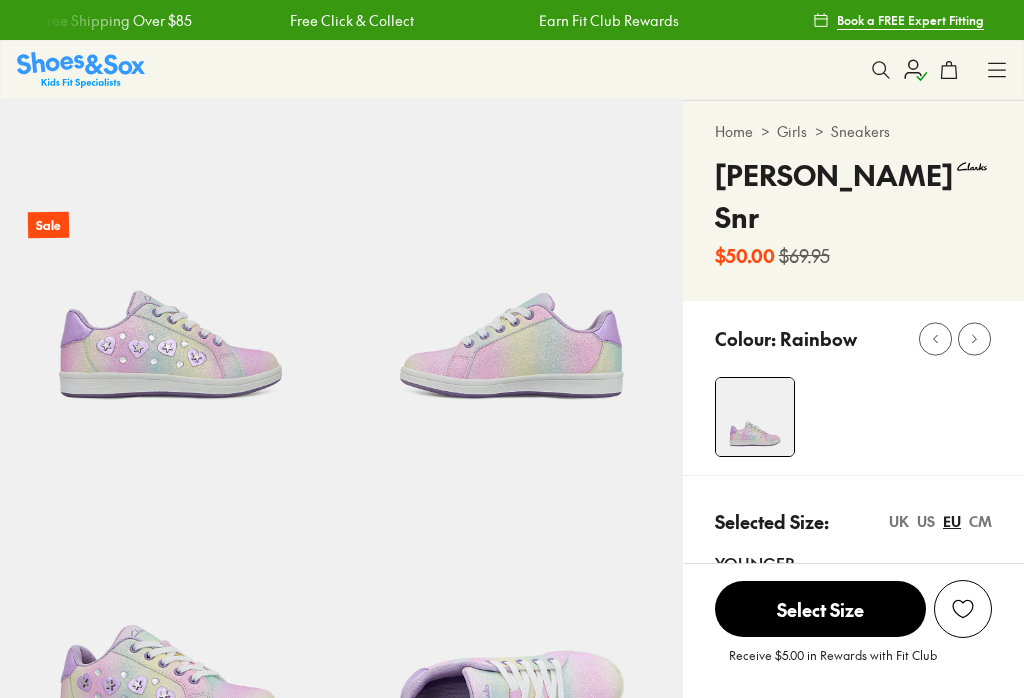 select on "*" 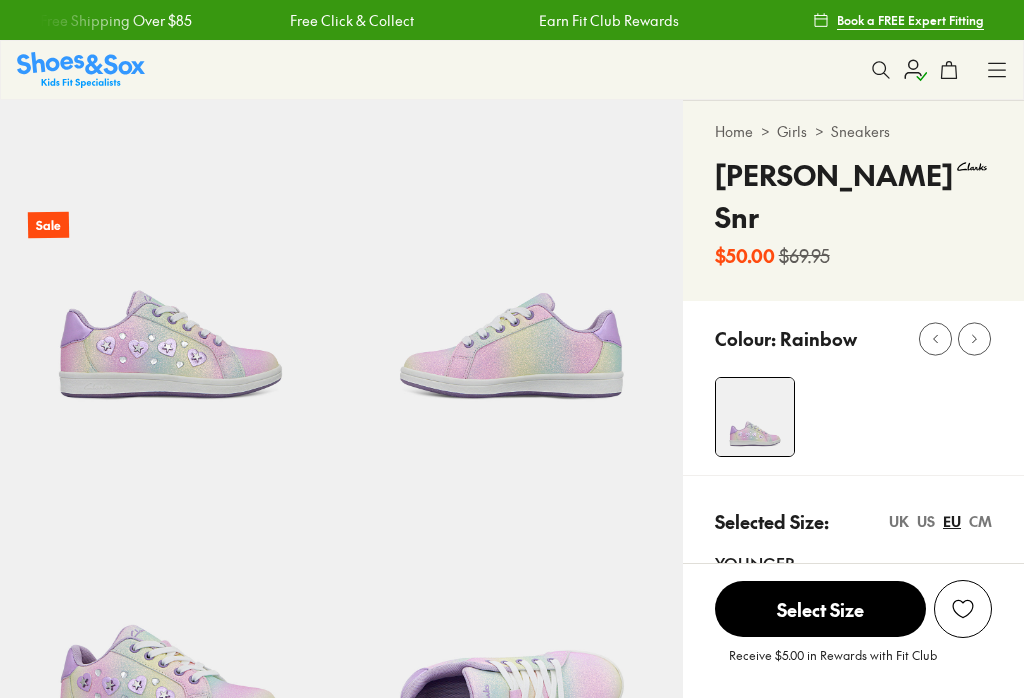 scroll, scrollTop: 247, scrollLeft: 0, axis: vertical 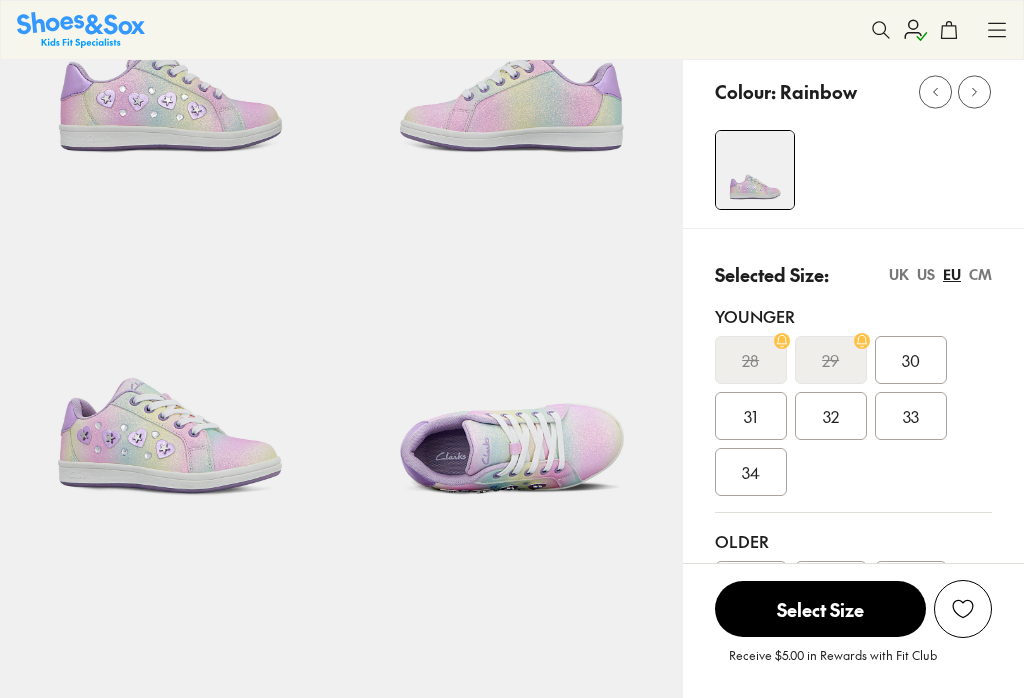 click on "34" at bounding box center (751, 472) 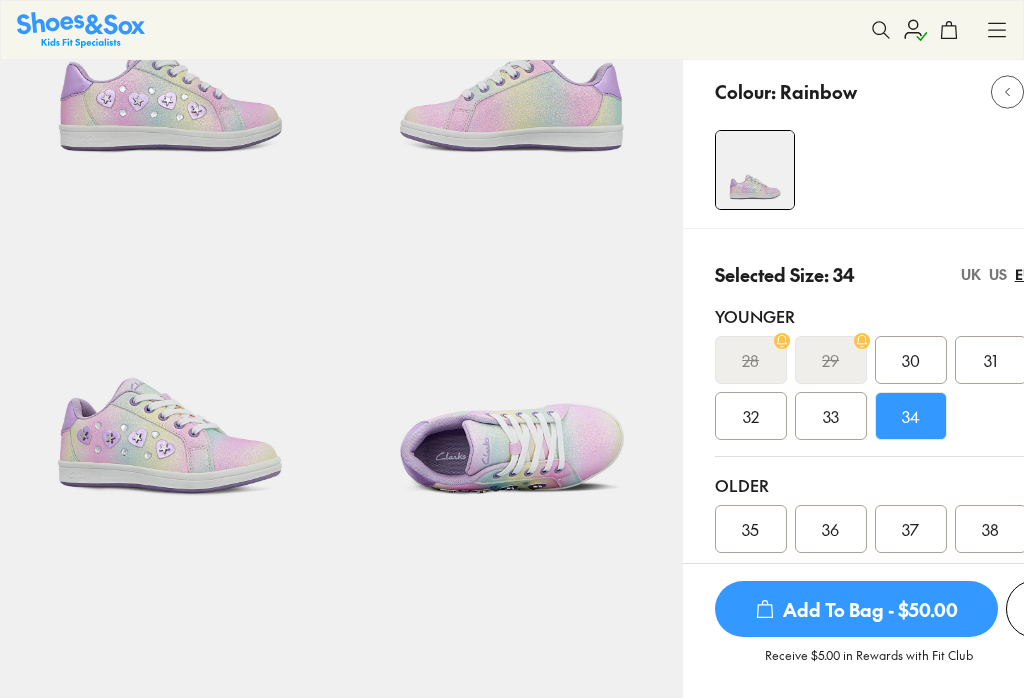 scroll, scrollTop: 913, scrollLeft: 0, axis: vertical 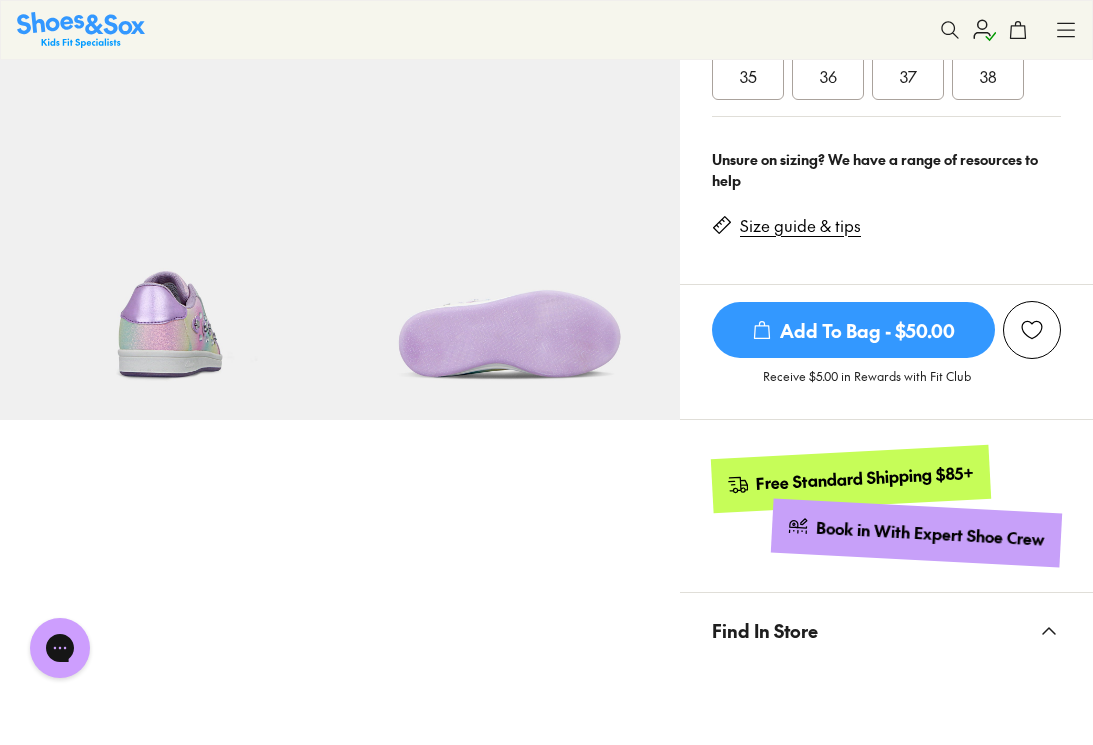 click on "Add To Bag - $50.00" at bounding box center [853, 330] 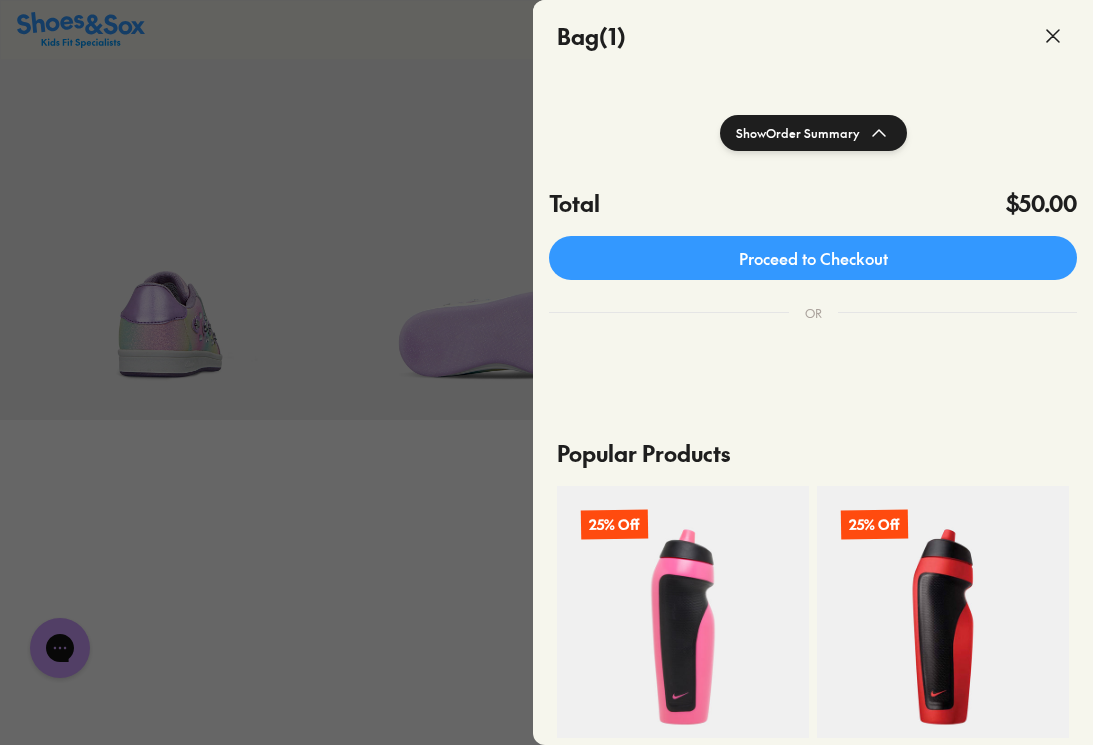 scroll, scrollTop: 335, scrollLeft: 0, axis: vertical 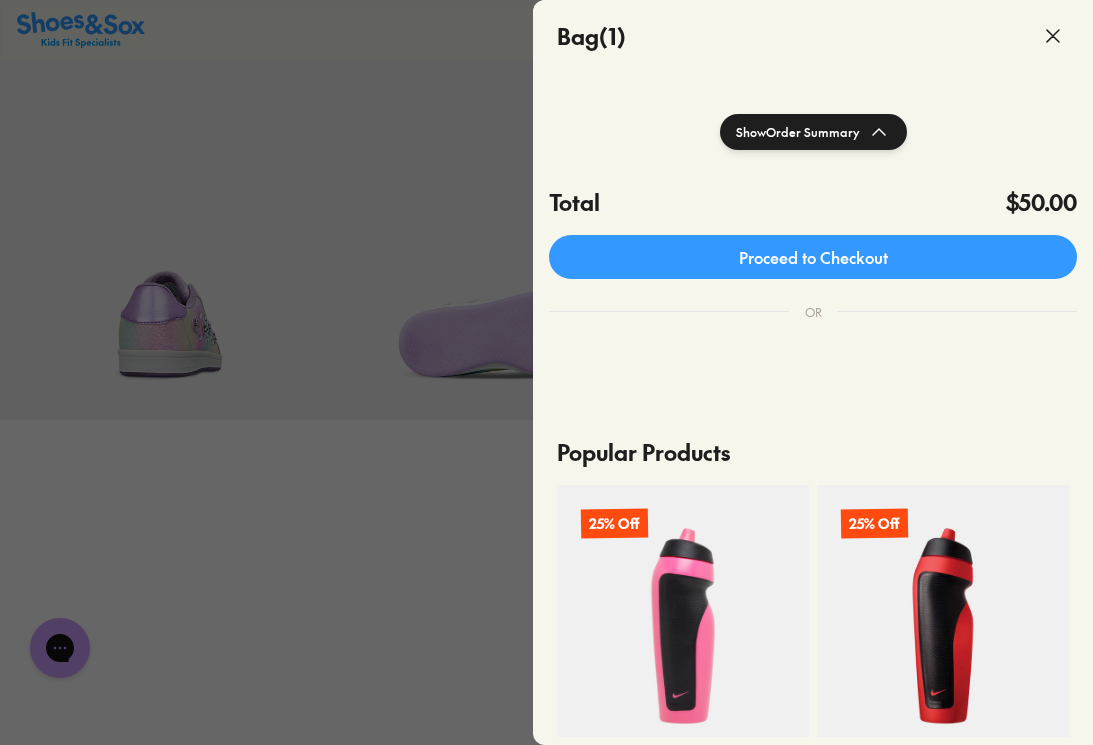 click on "Proceed to Checkout" 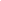 scroll, scrollTop: 0, scrollLeft: 0, axis: both 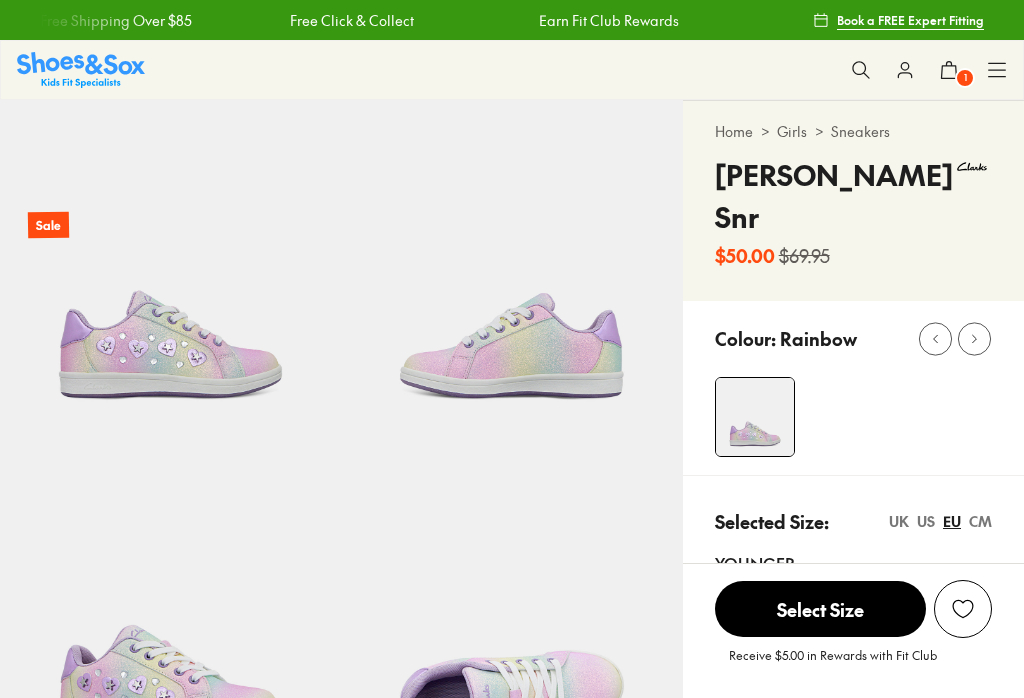 select on "*" 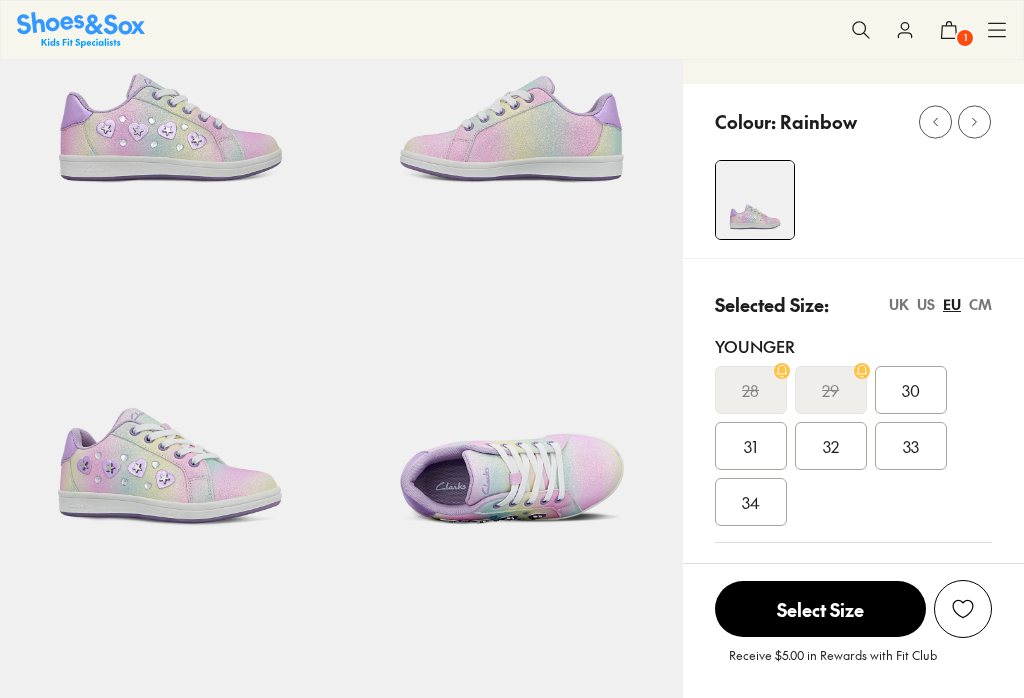 scroll, scrollTop: 0, scrollLeft: 0, axis: both 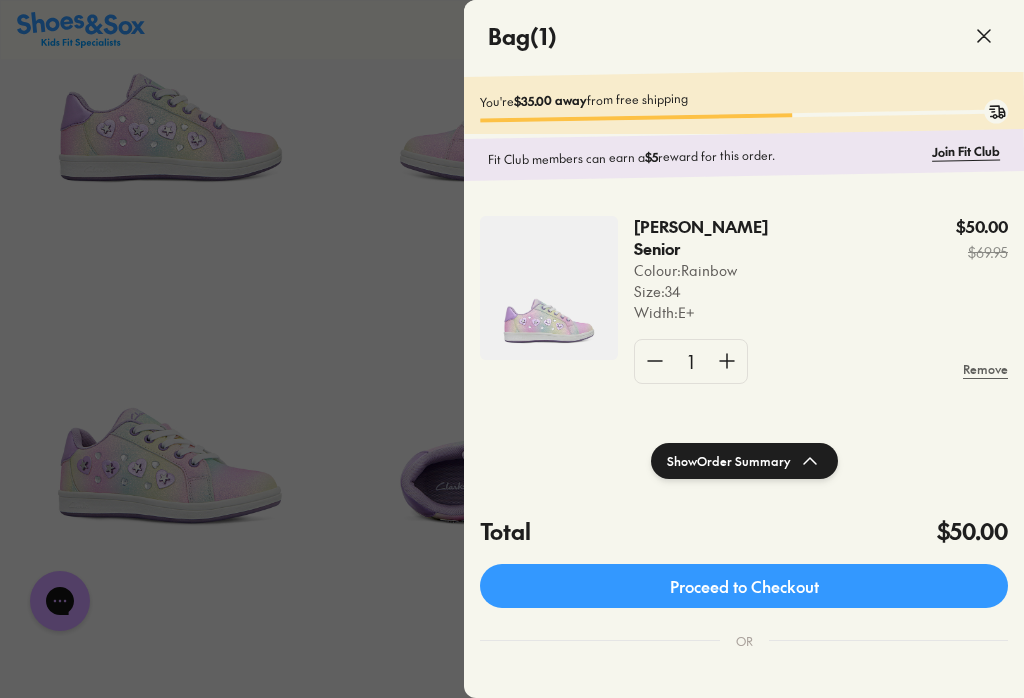 click on "You're  $35.00 away  from free shipping" 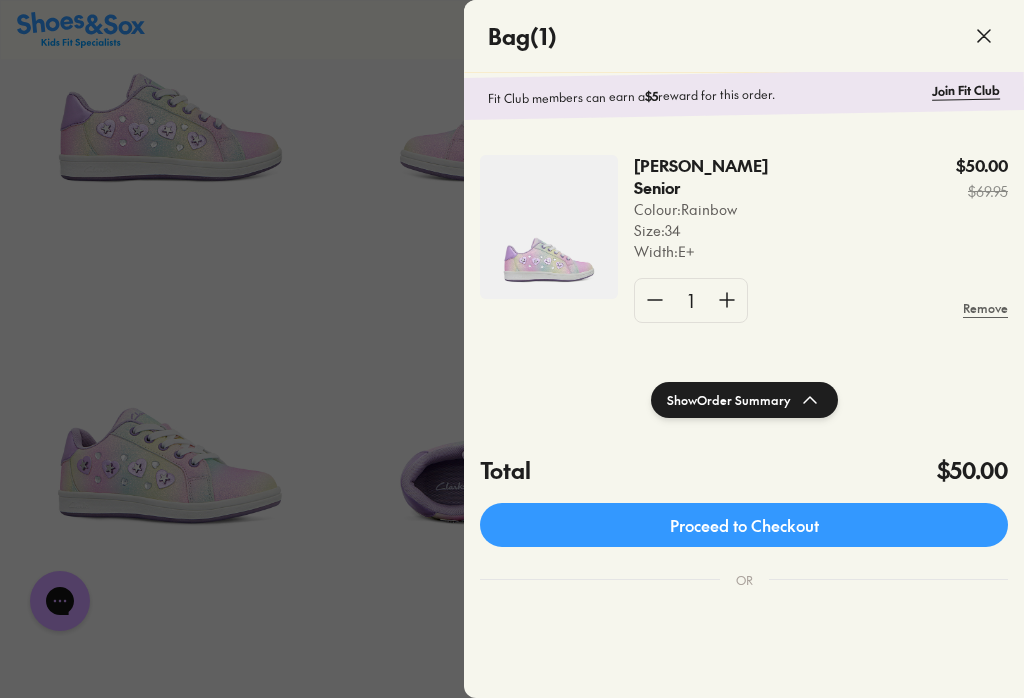 scroll, scrollTop: 60, scrollLeft: 0, axis: vertical 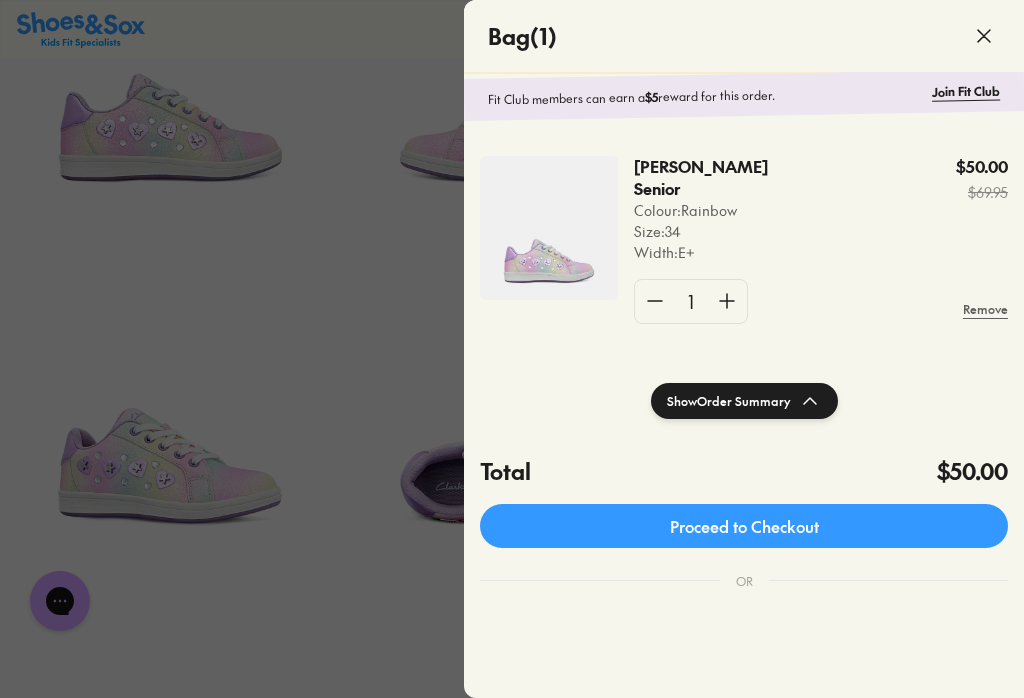 click on "Show  Order Summary" 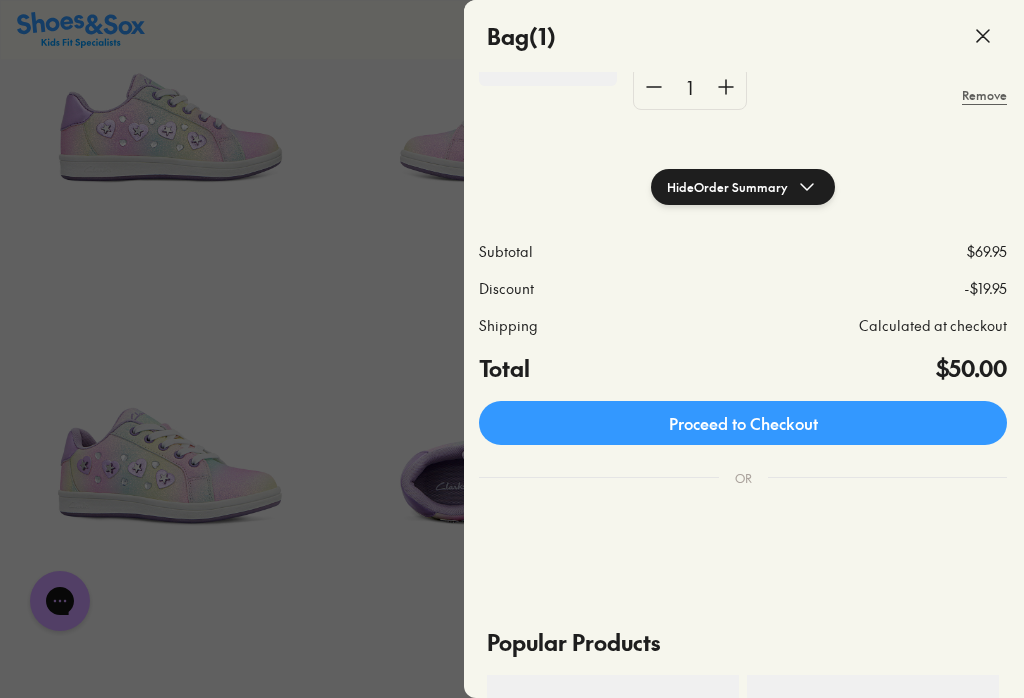 scroll, scrollTop: 275, scrollLeft: 1, axis: both 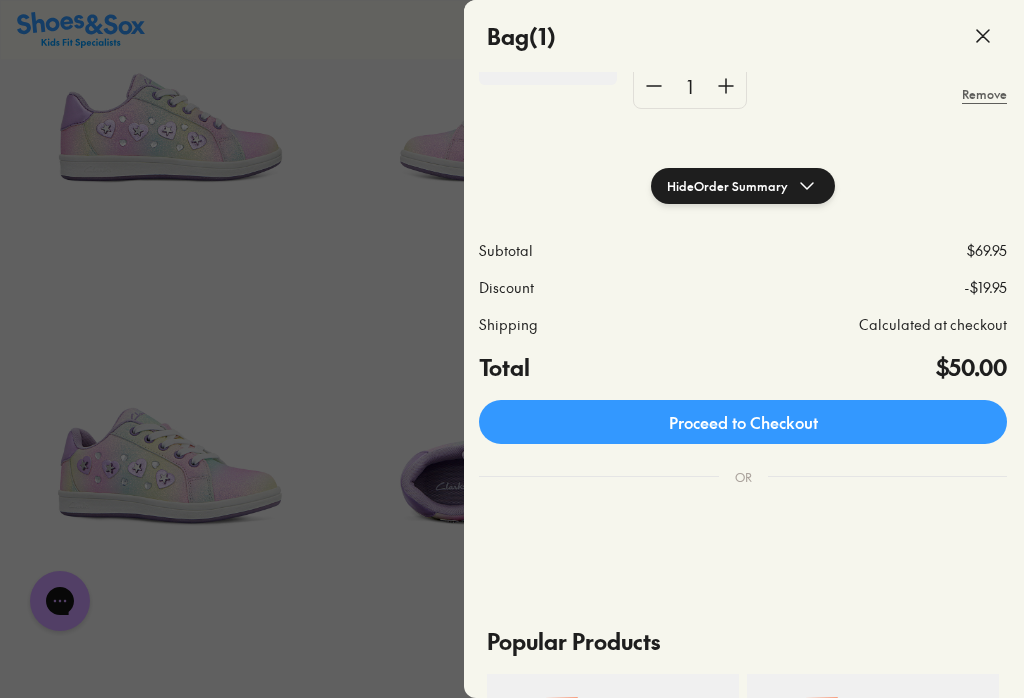 click on "Calculated at checkout" 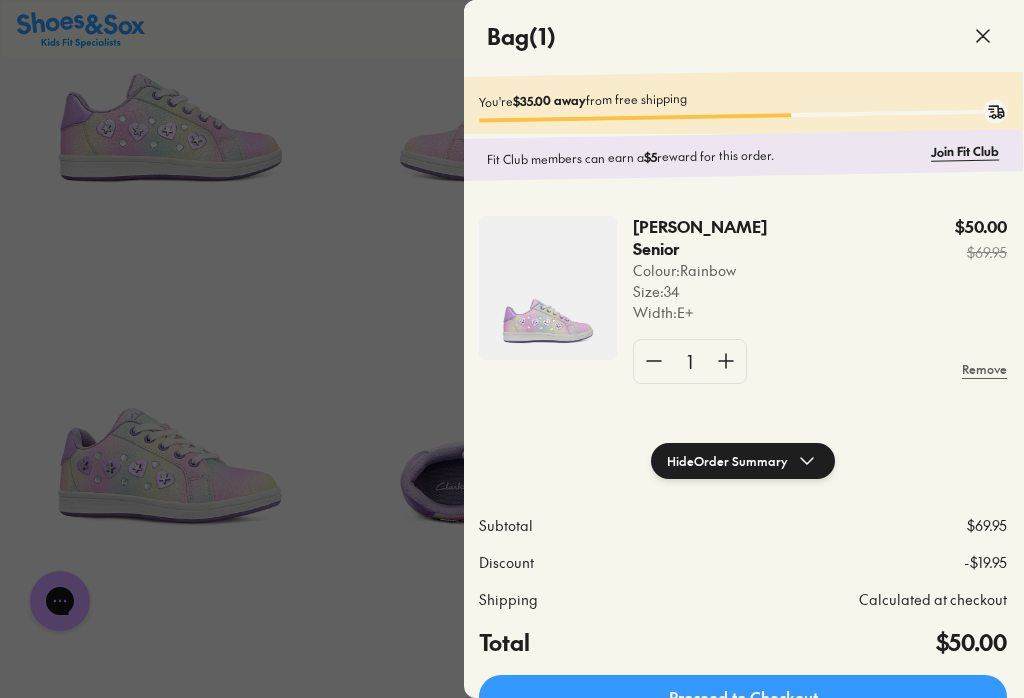 scroll, scrollTop: 0, scrollLeft: 1, axis: horizontal 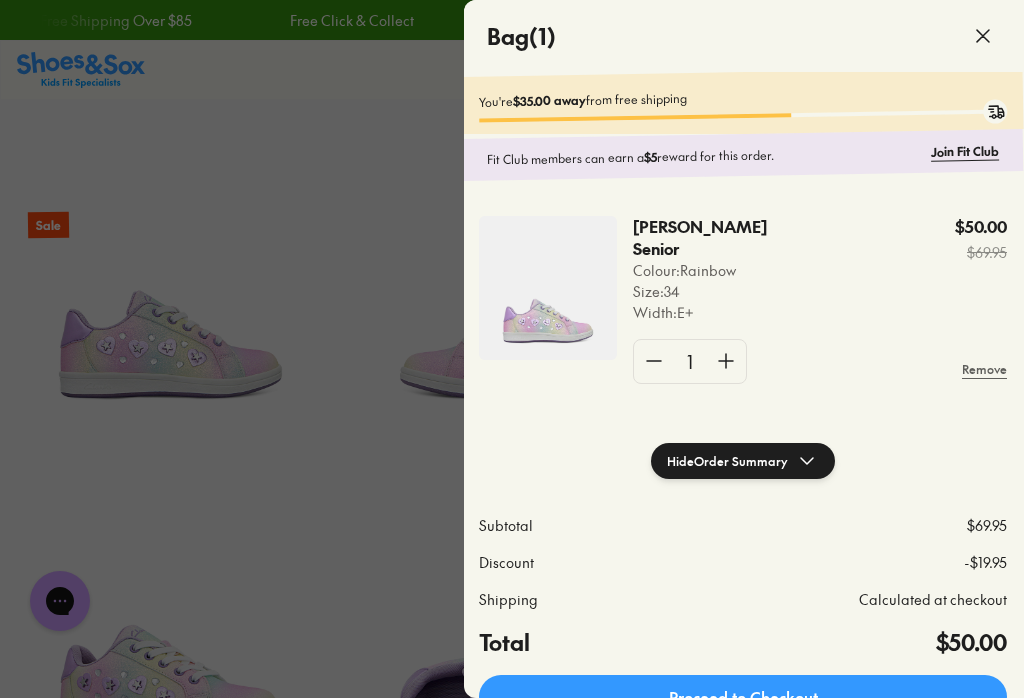 click 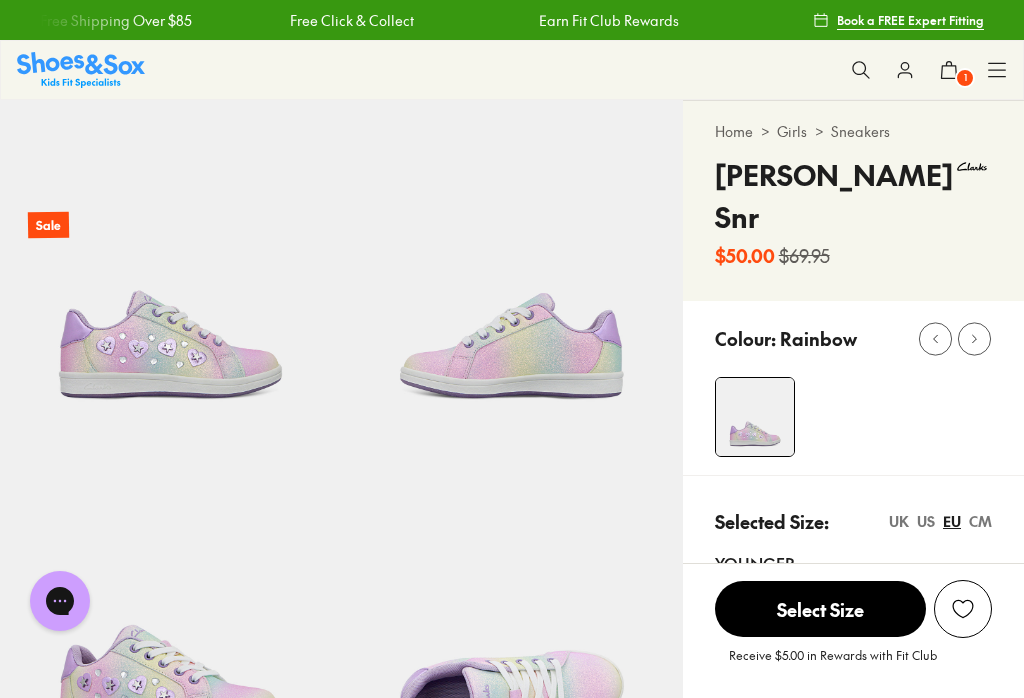 click 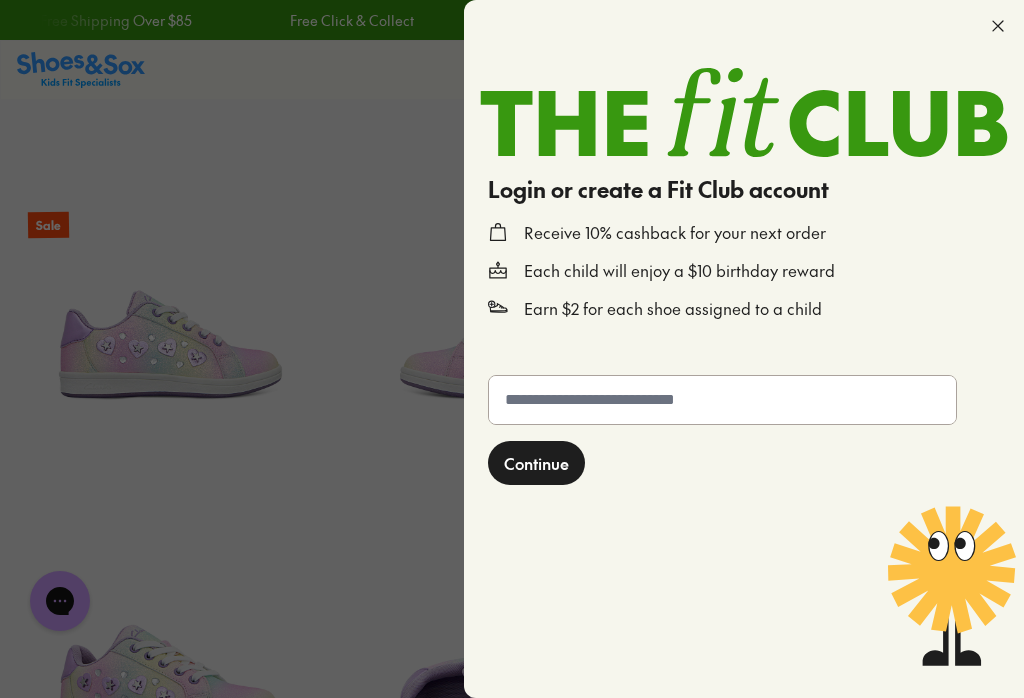 click 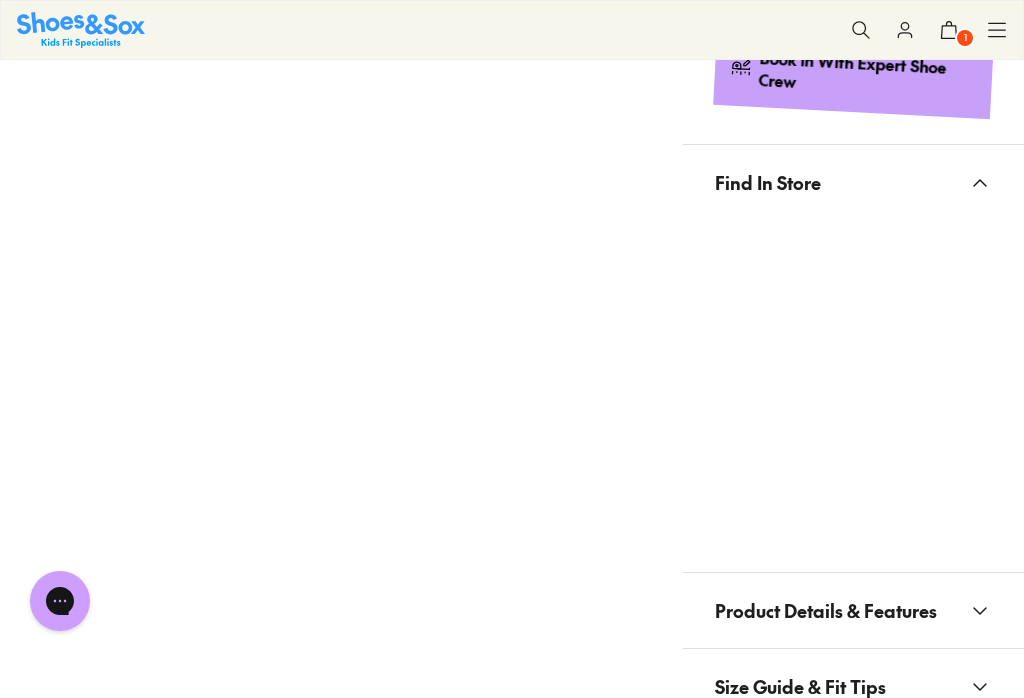 scroll, scrollTop: 1303, scrollLeft: 0, axis: vertical 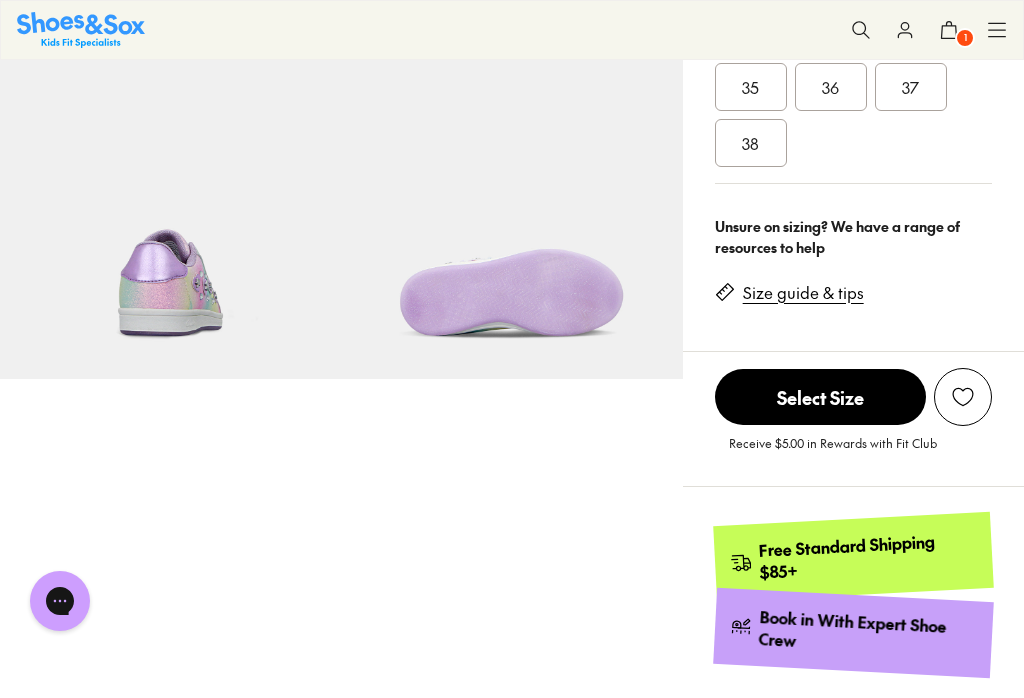 click on "Select Size" at bounding box center [820, 397] 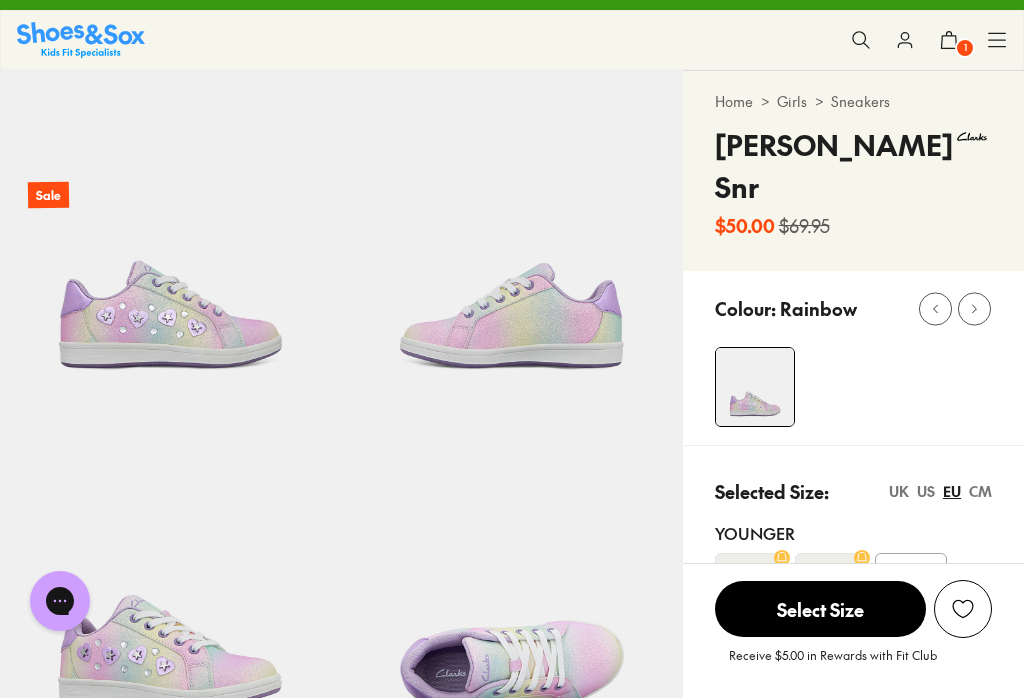 scroll, scrollTop: 0, scrollLeft: 0, axis: both 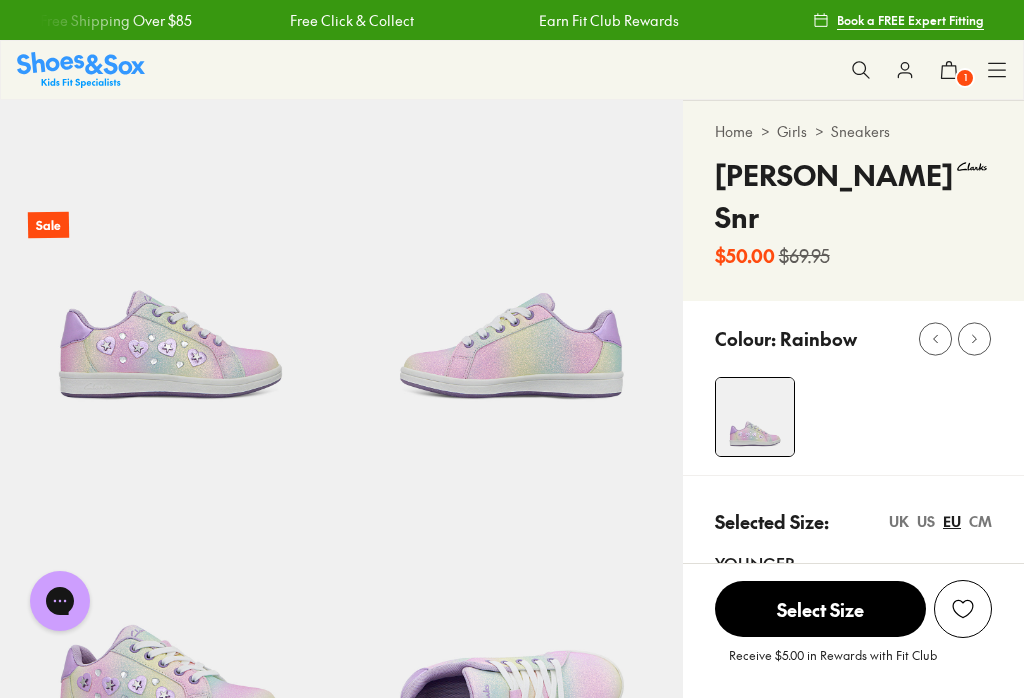 click 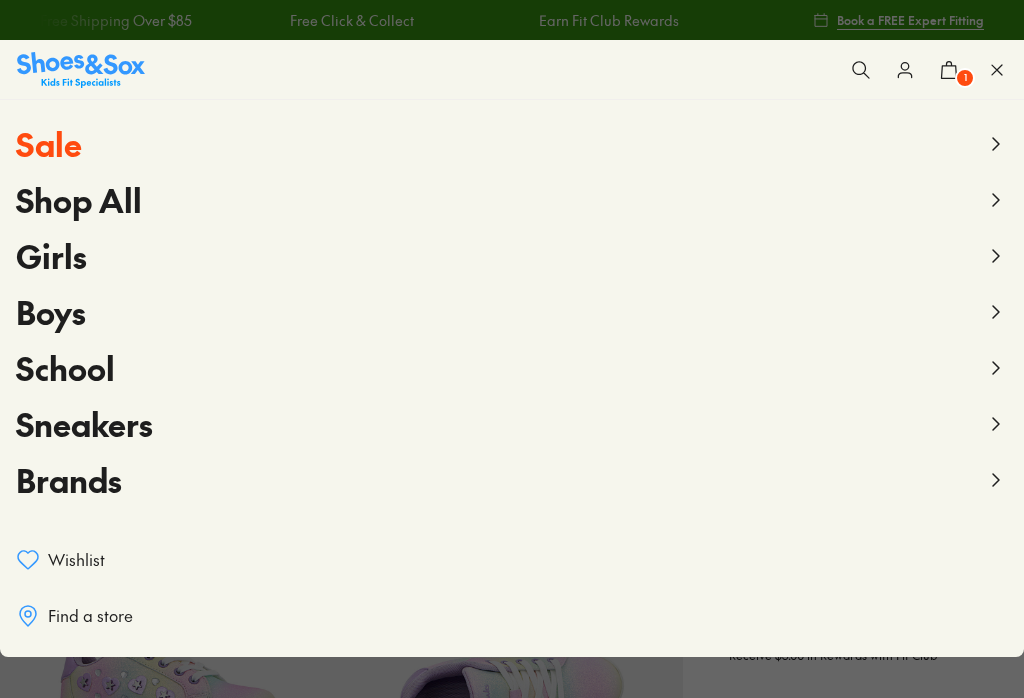 click 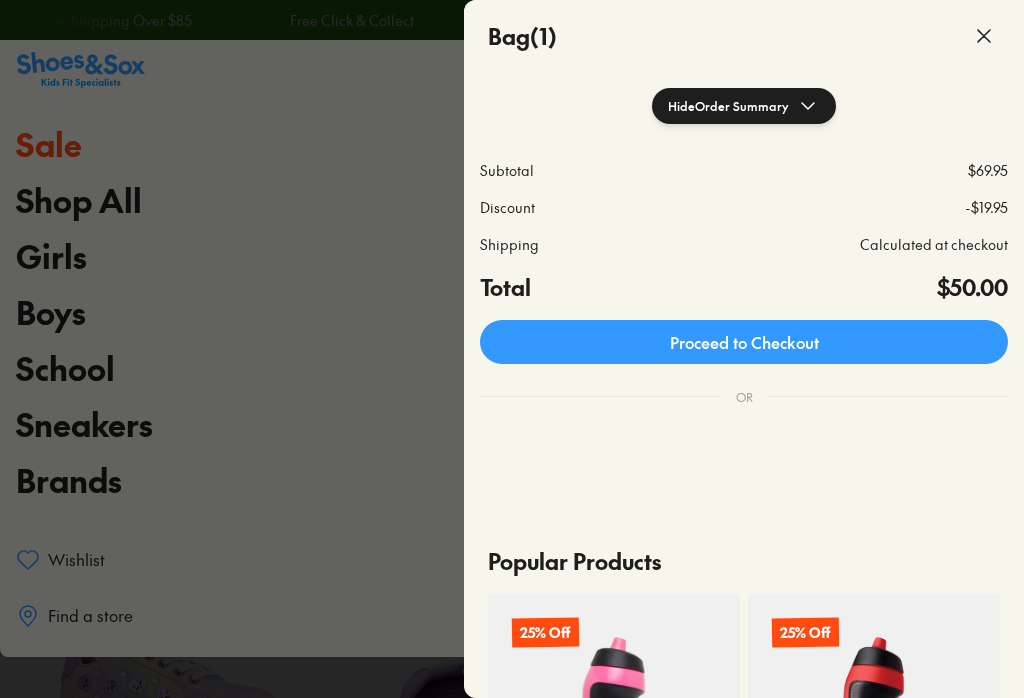 scroll, scrollTop: 354, scrollLeft: 0, axis: vertical 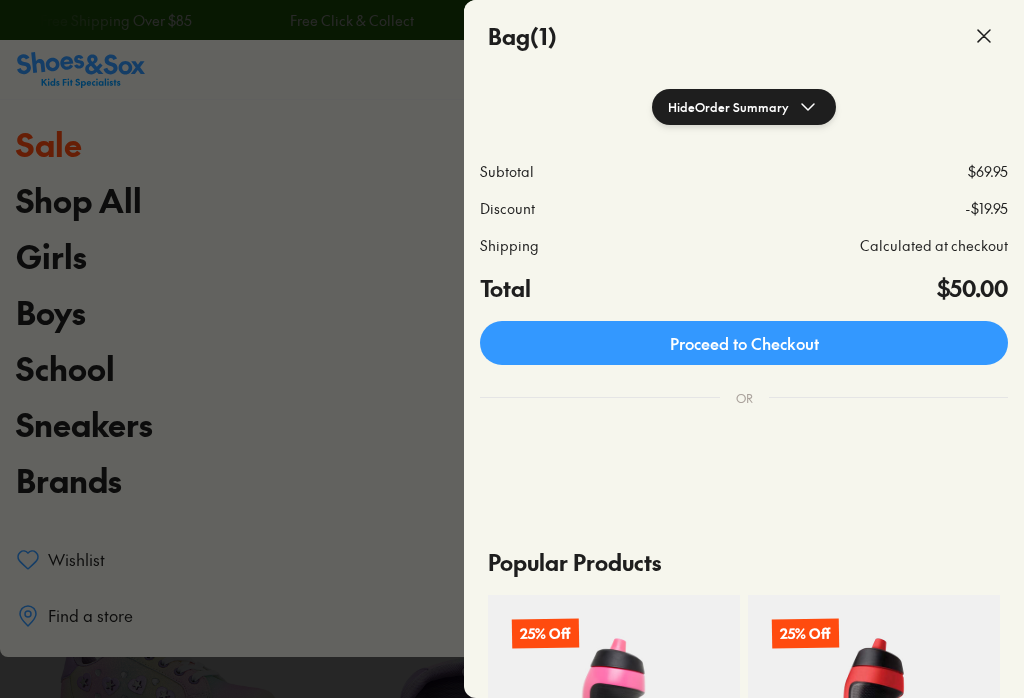 click 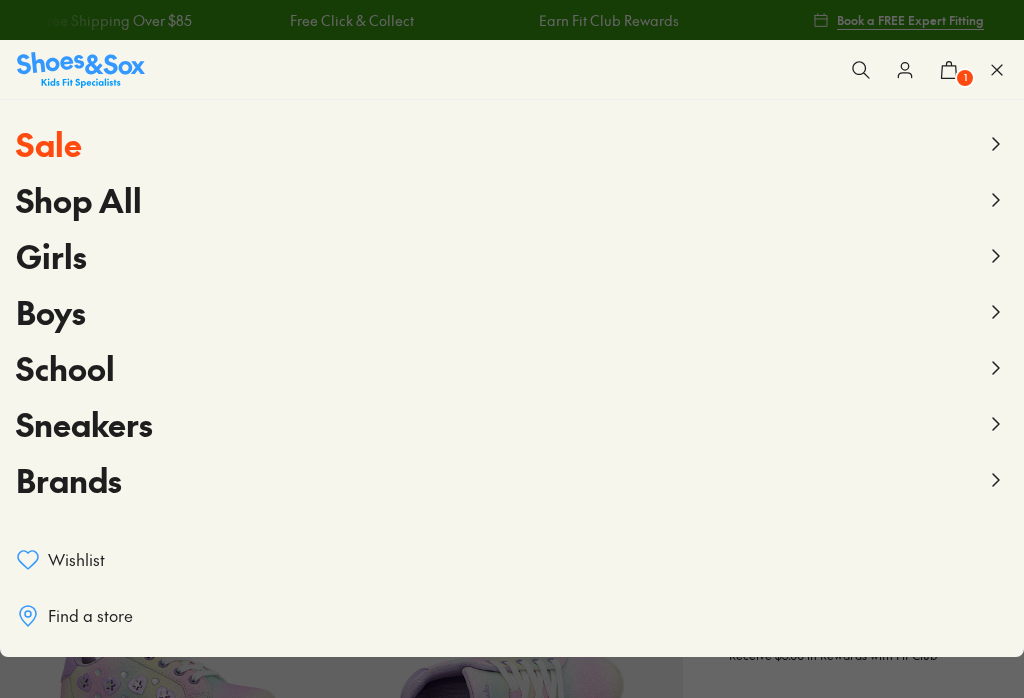 click 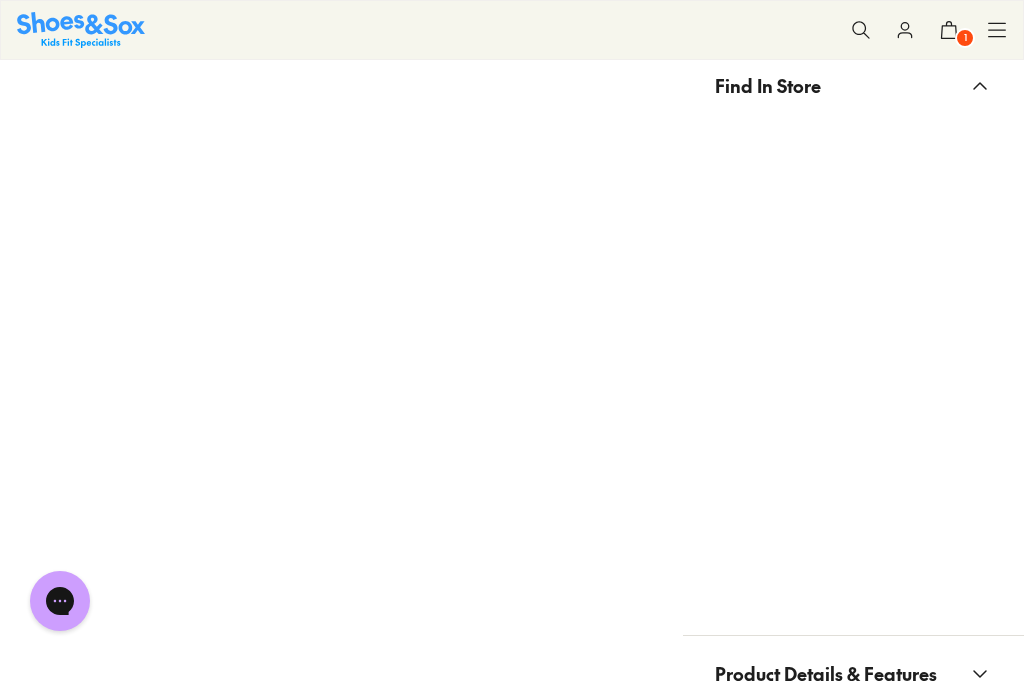 scroll, scrollTop: 1526, scrollLeft: 0, axis: vertical 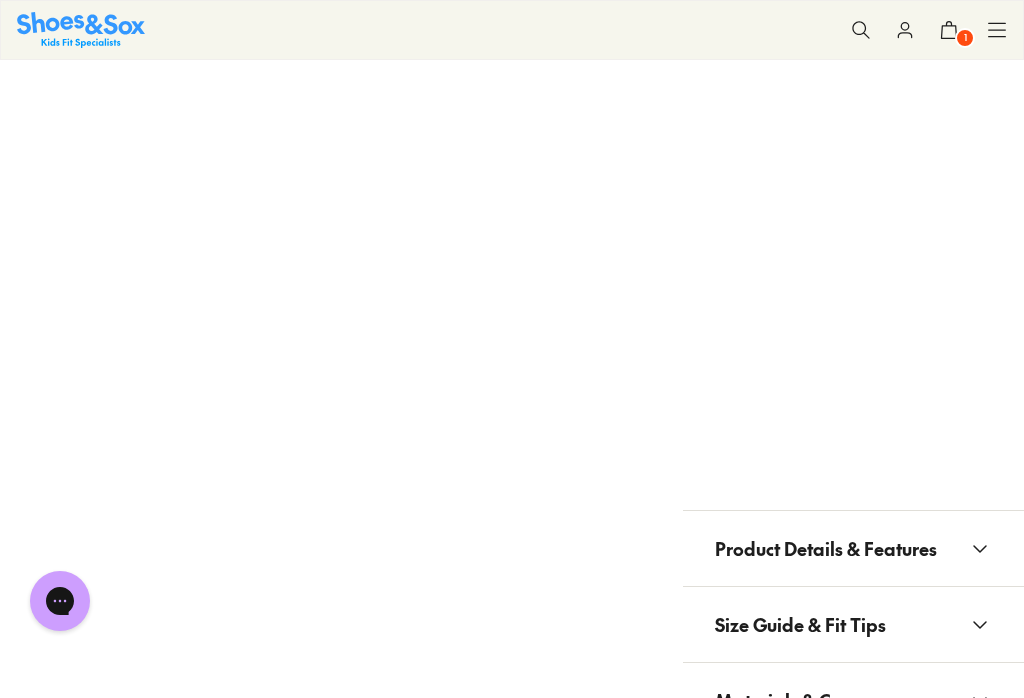 click 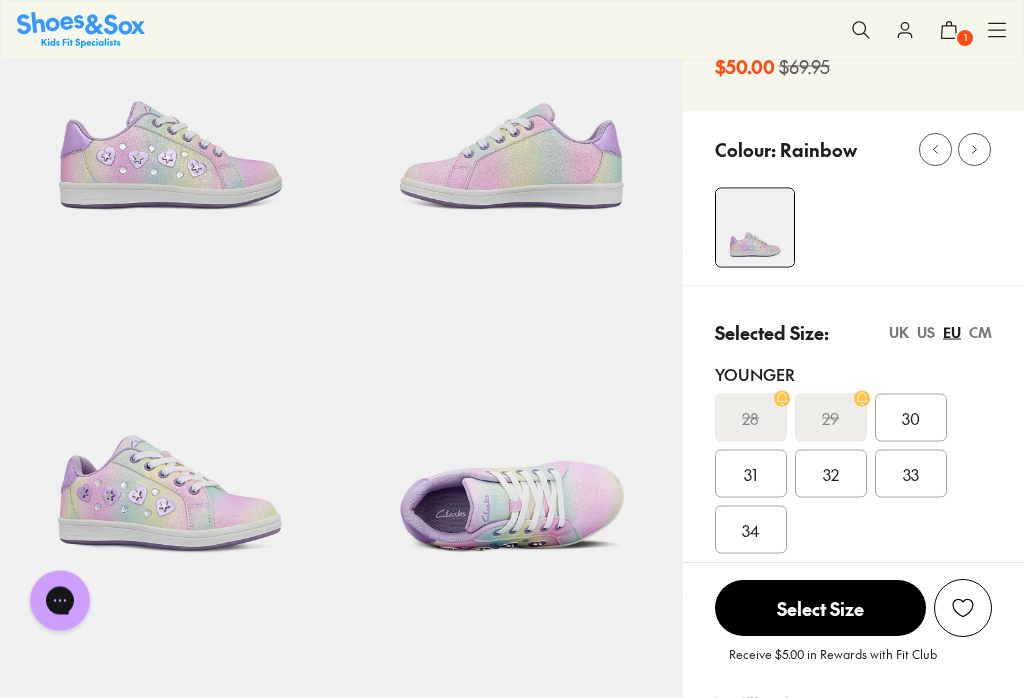 scroll, scrollTop: 0, scrollLeft: 0, axis: both 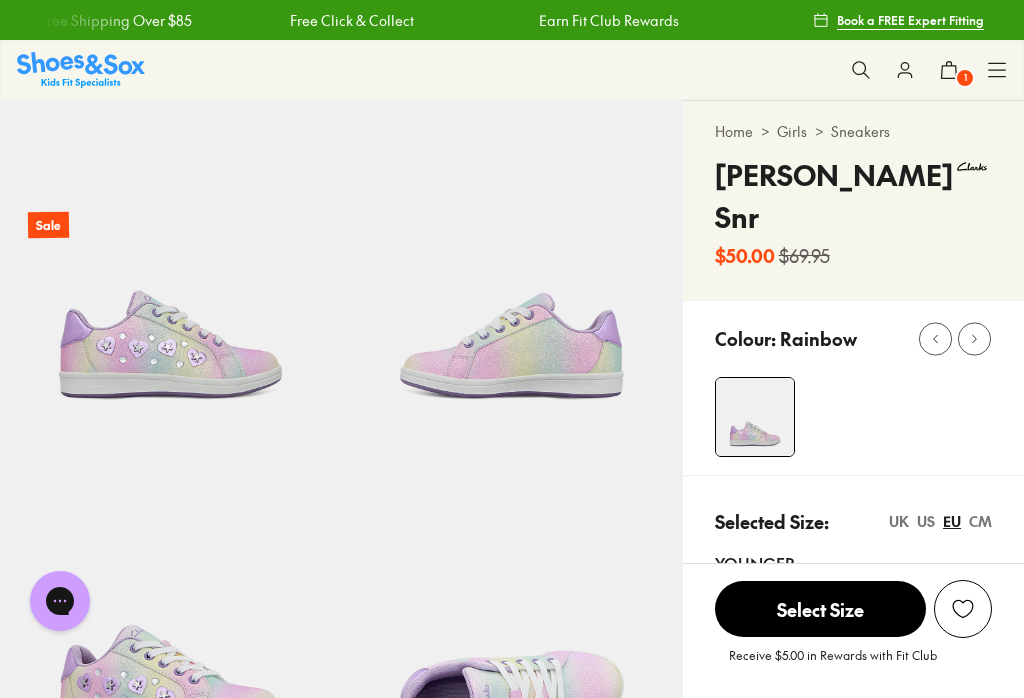 click on "1" 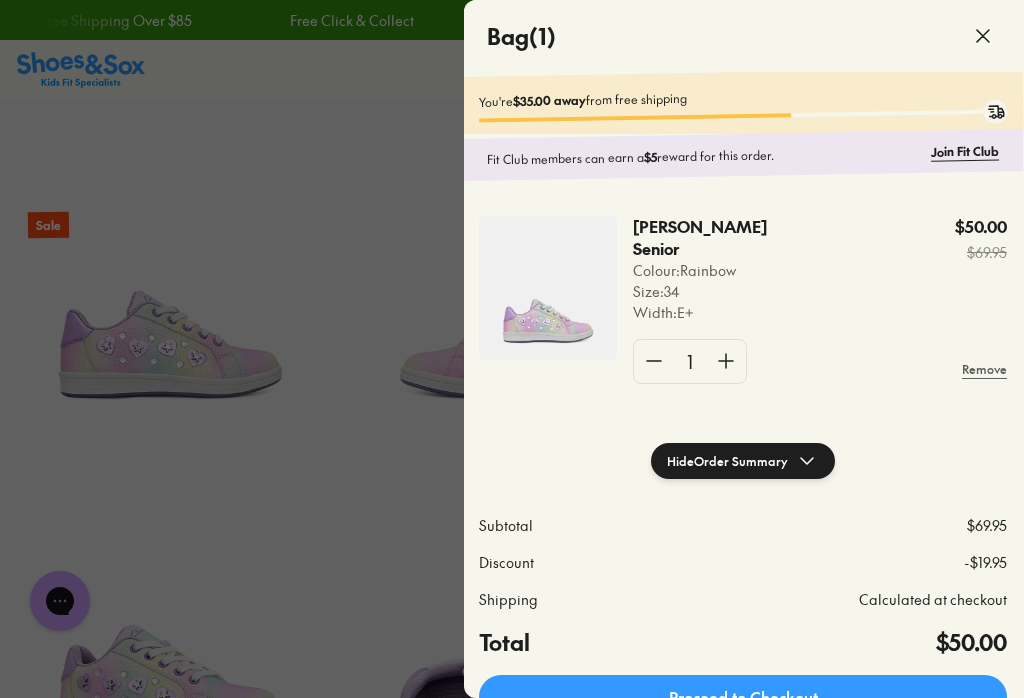 scroll, scrollTop: 0, scrollLeft: 1, axis: horizontal 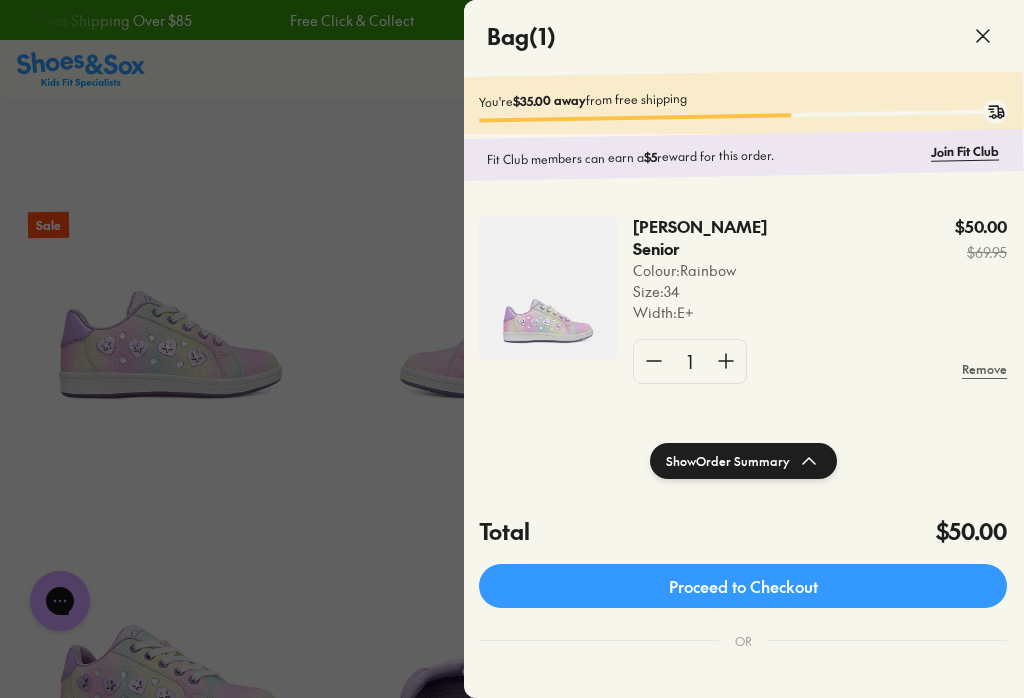 click on "Proceed to Checkout" 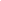 scroll, scrollTop: 0, scrollLeft: 0, axis: both 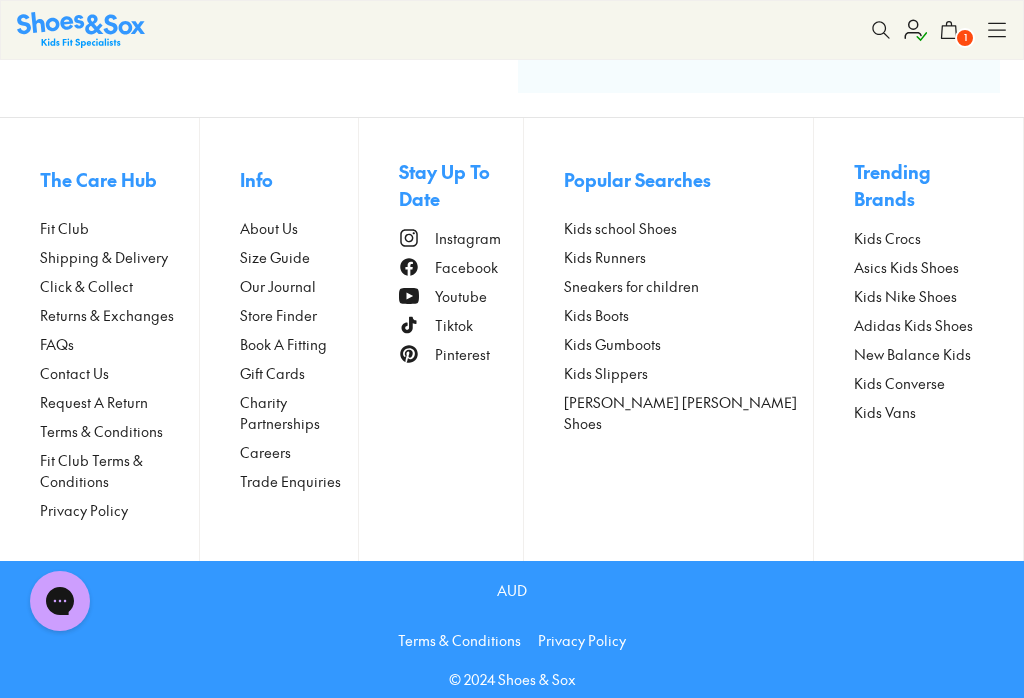 click on "Click & Collect" at bounding box center (86, 286) 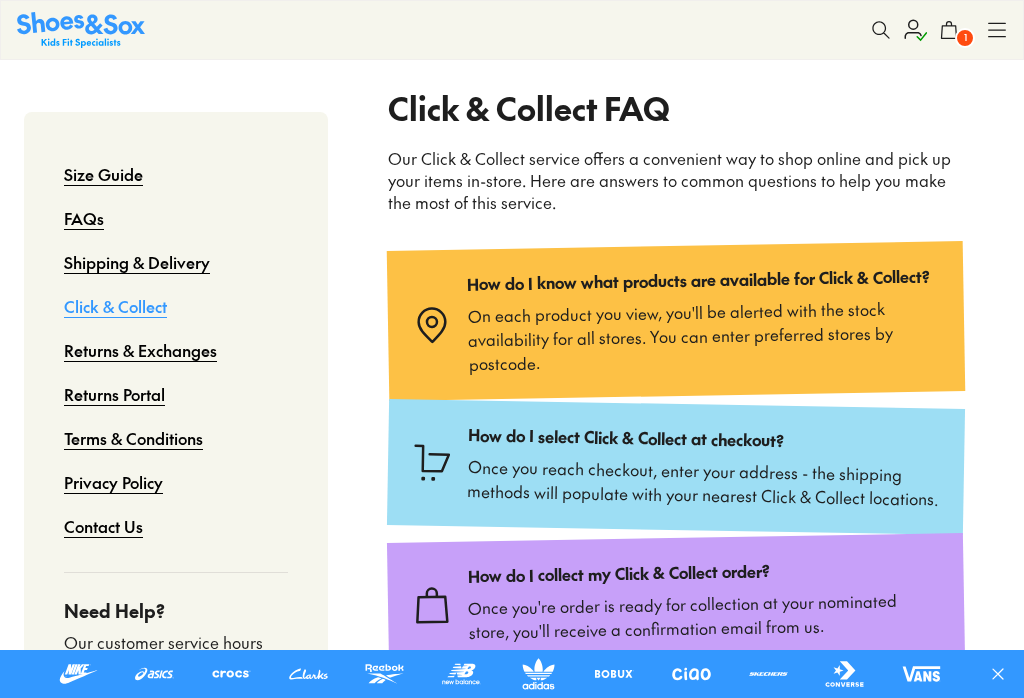 scroll, scrollTop: 222, scrollLeft: 0, axis: vertical 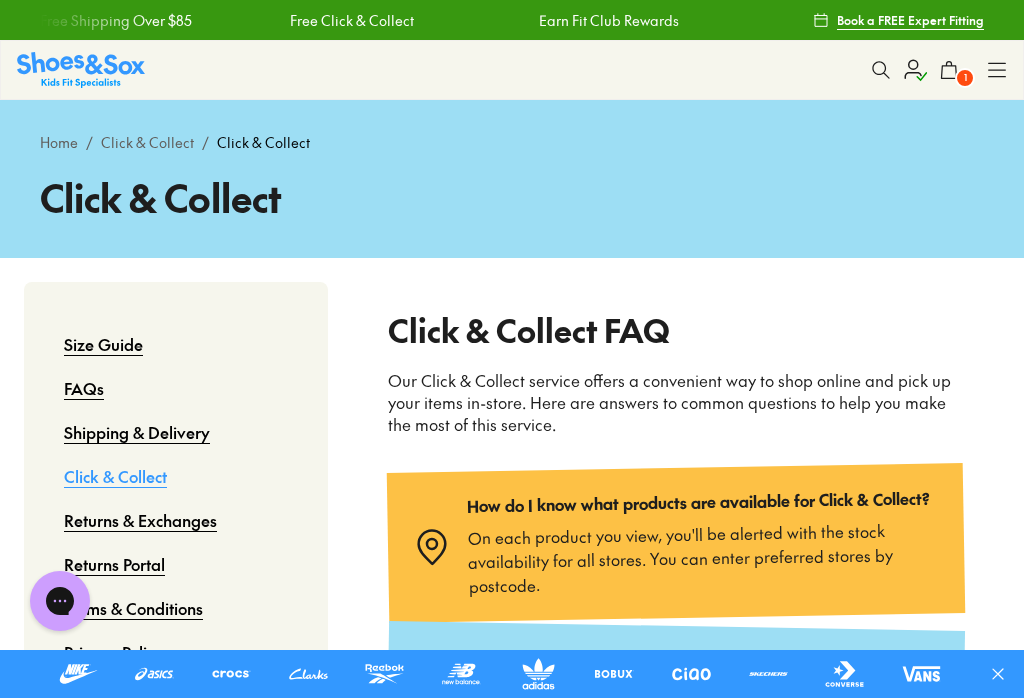 click 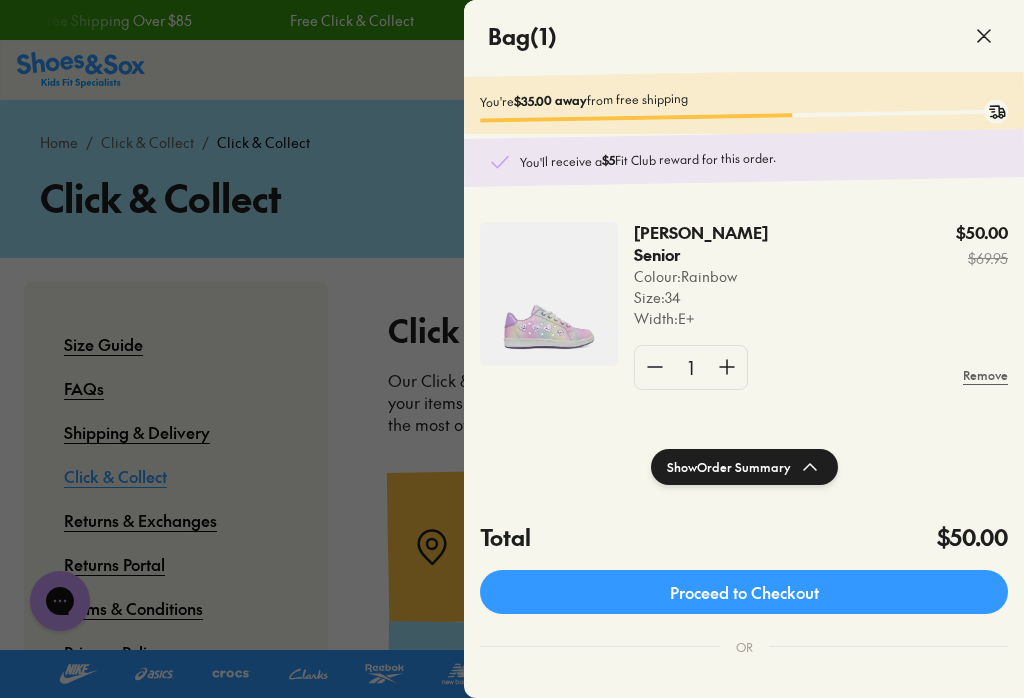 click on "Proceed to Checkout" 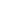 scroll, scrollTop: 0, scrollLeft: 0, axis: both 